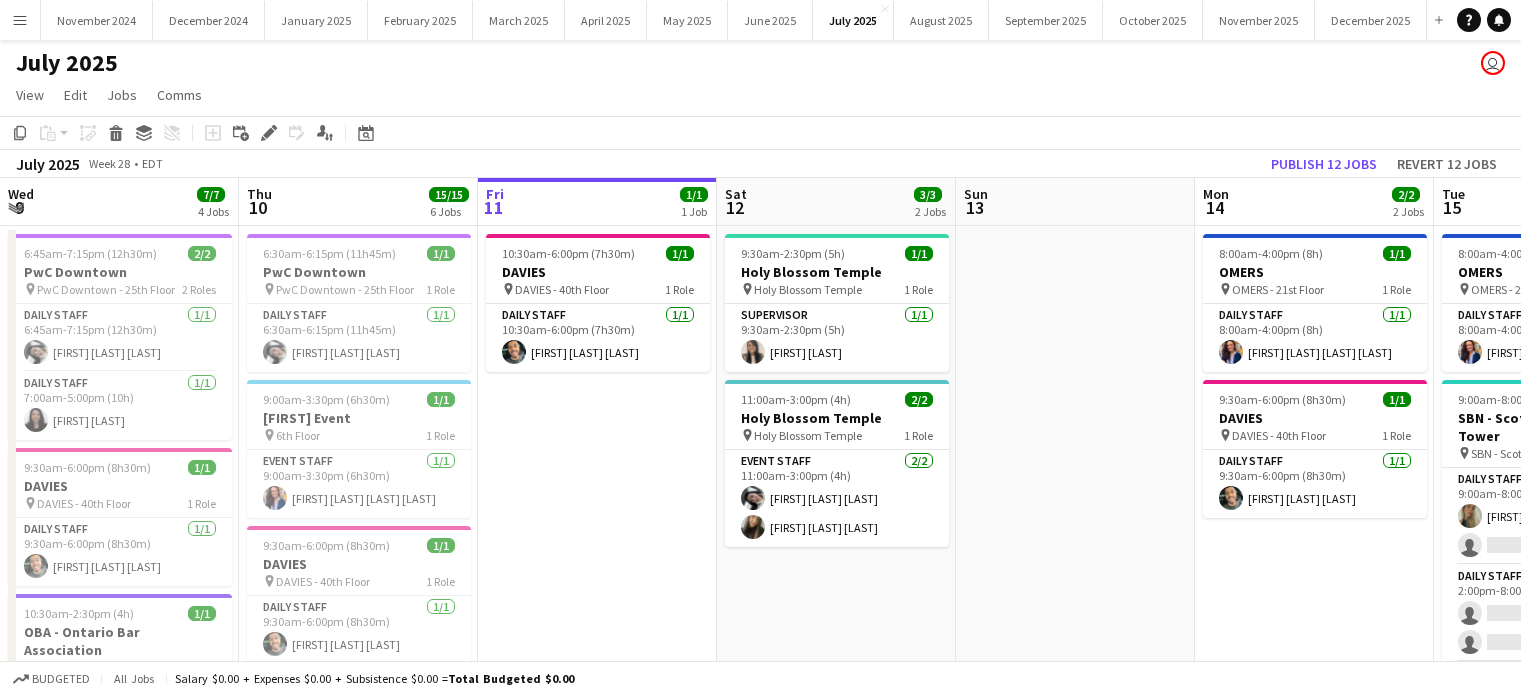 scroll, scrollTop: 0, scrollLeft: 0, axis: both 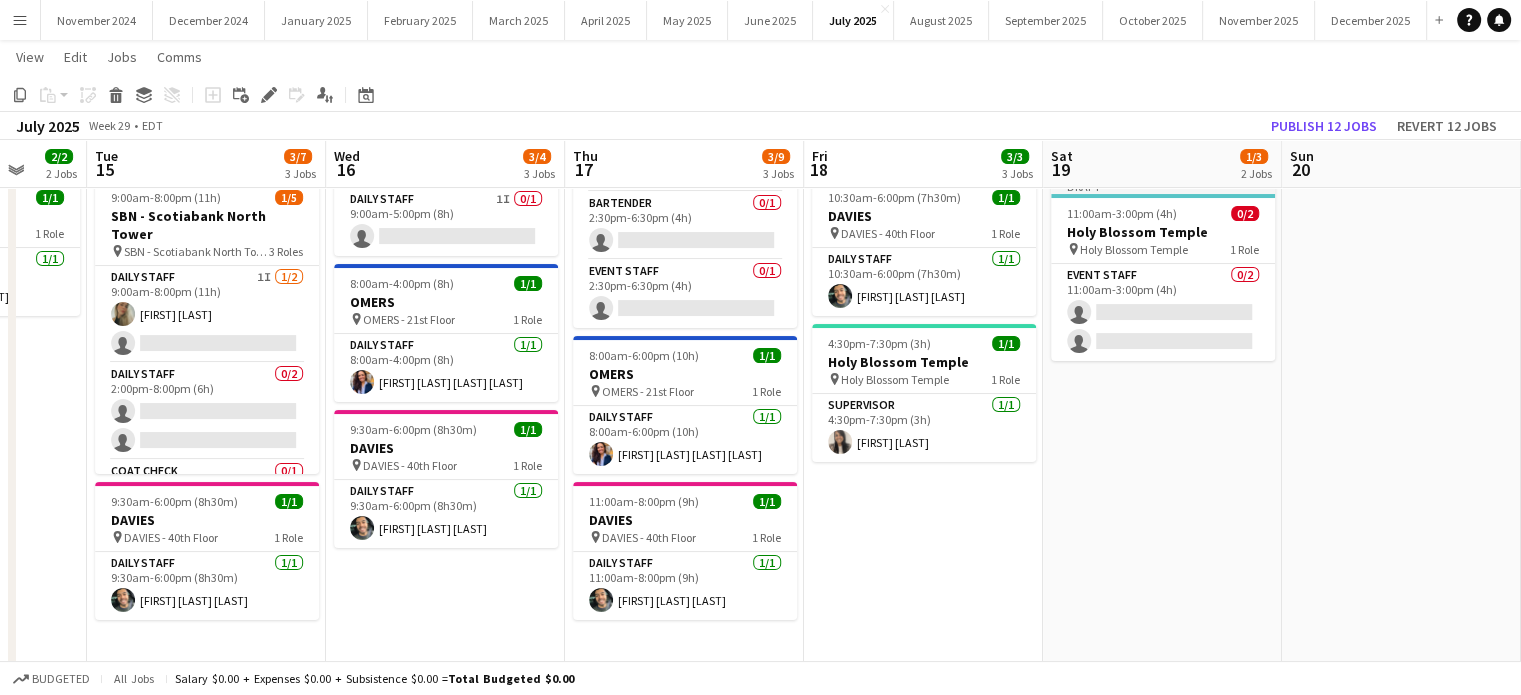 drag, startPoint x: 1247, startPoint y: 519, endPoint x: 949, endPoint y: 522, distance: 298.0151 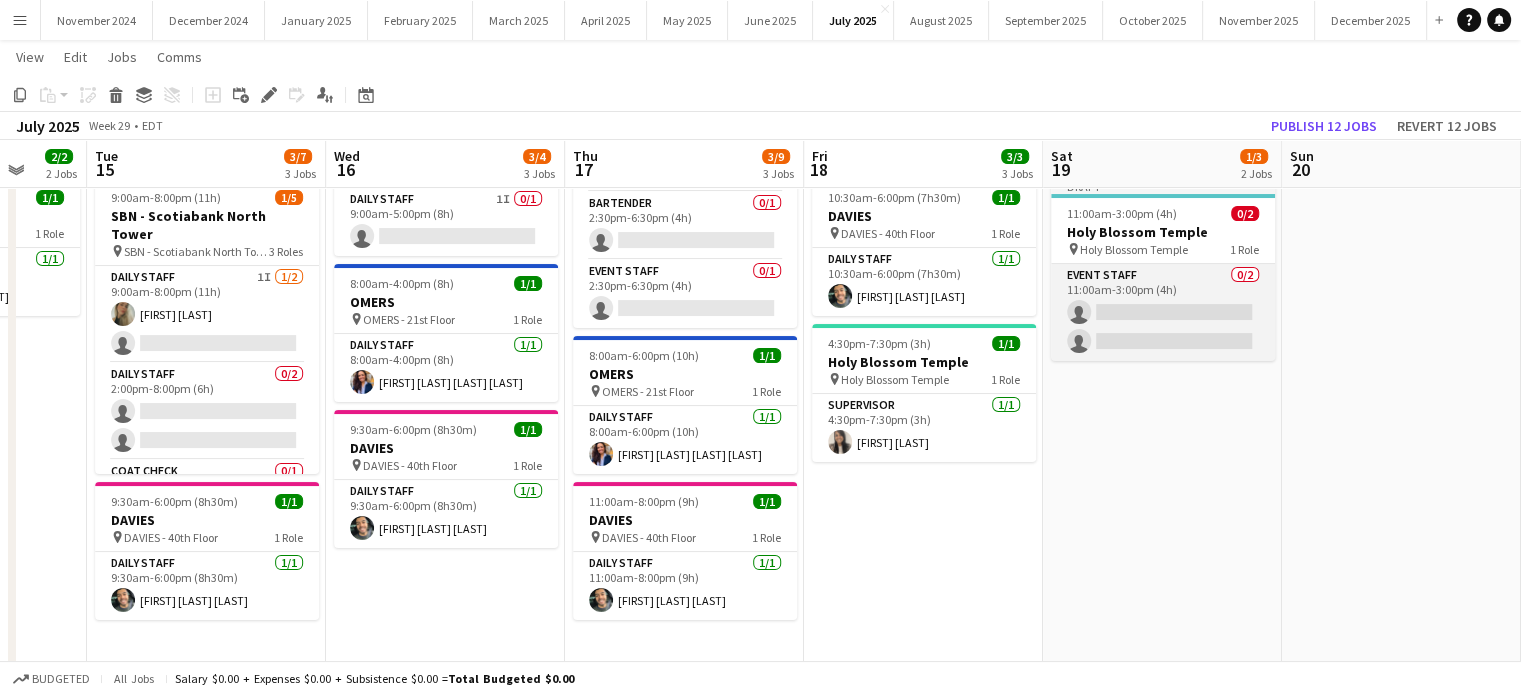 click on "Event Staff   0/2   11:00am-3:00pm (4h)
single-neutral-actions
single-neutral-actions" at bounding box center [1163, 312] 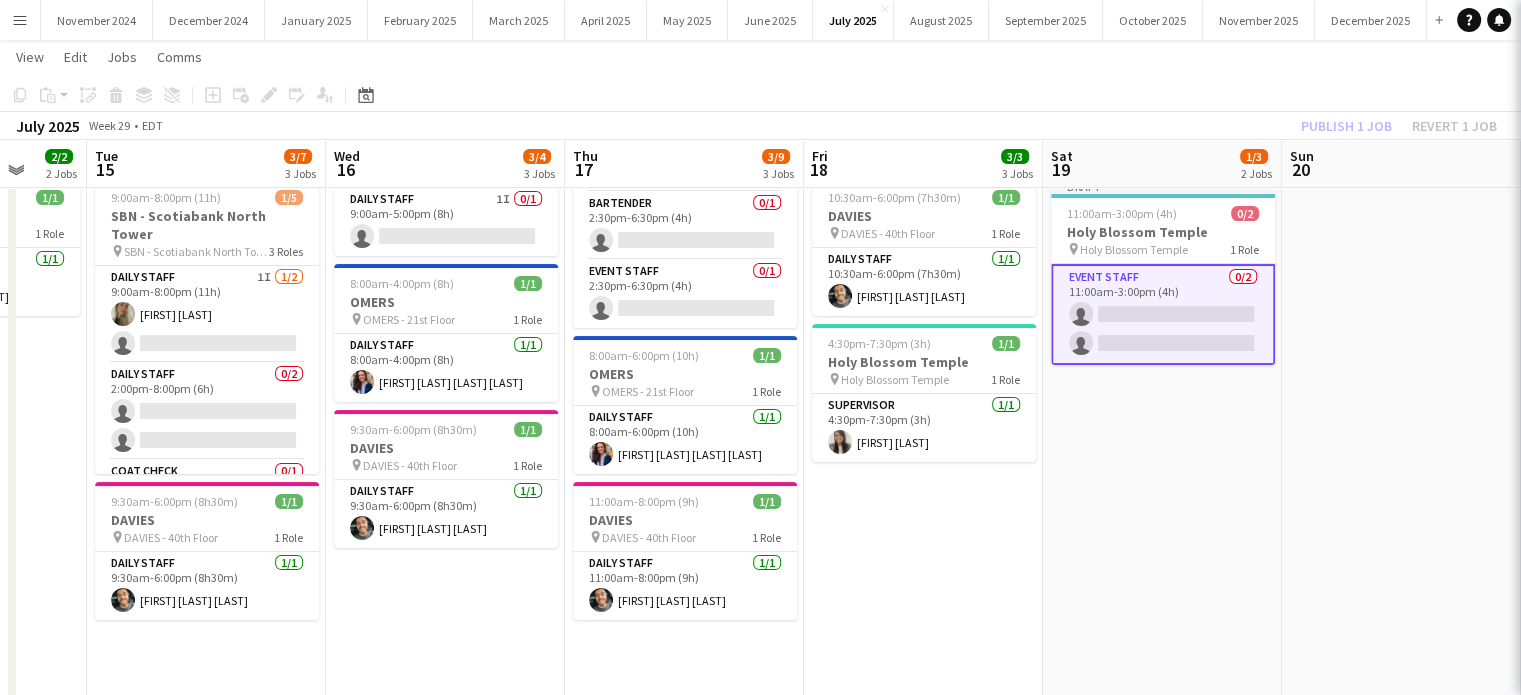 scroll, scrollTop: 0, scrollLeft: 868, axis: horizontal 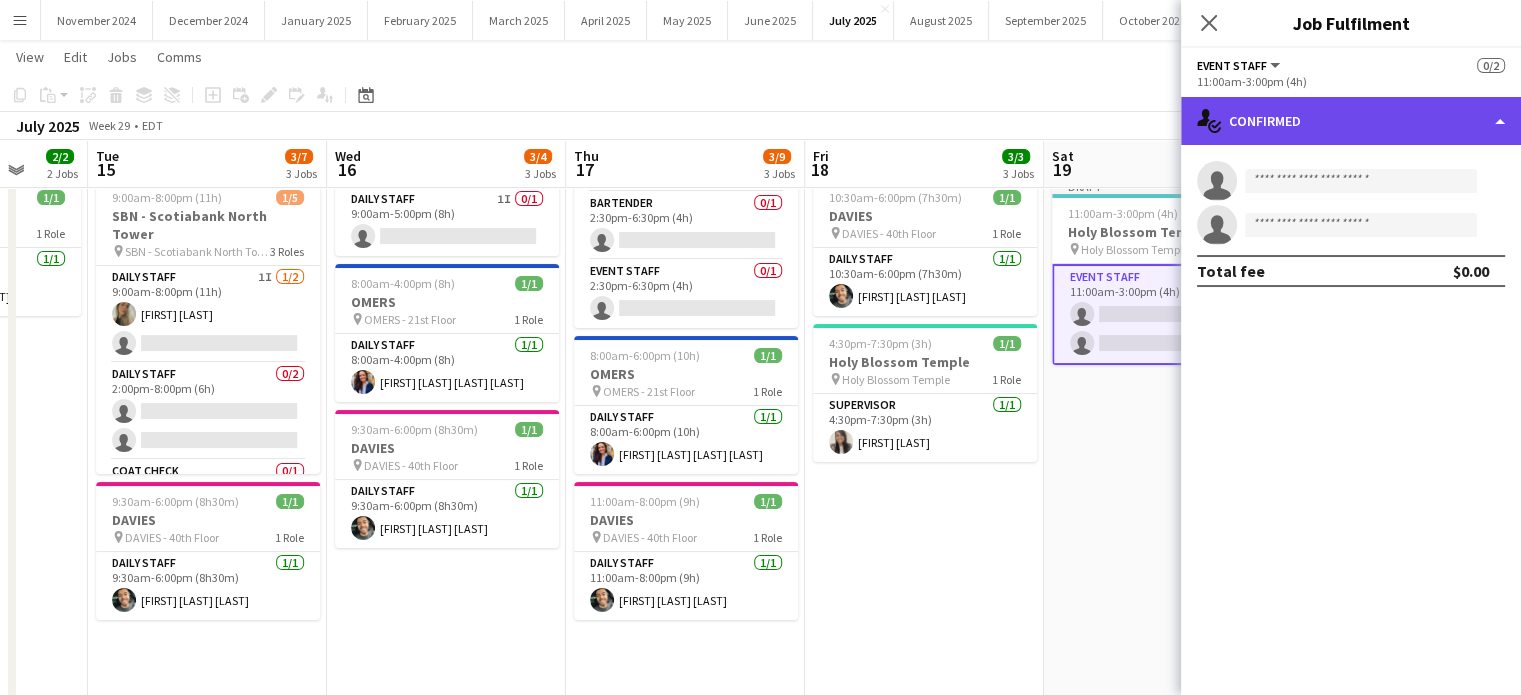 click on "single-neutral-actions-check-2
Confirmed" 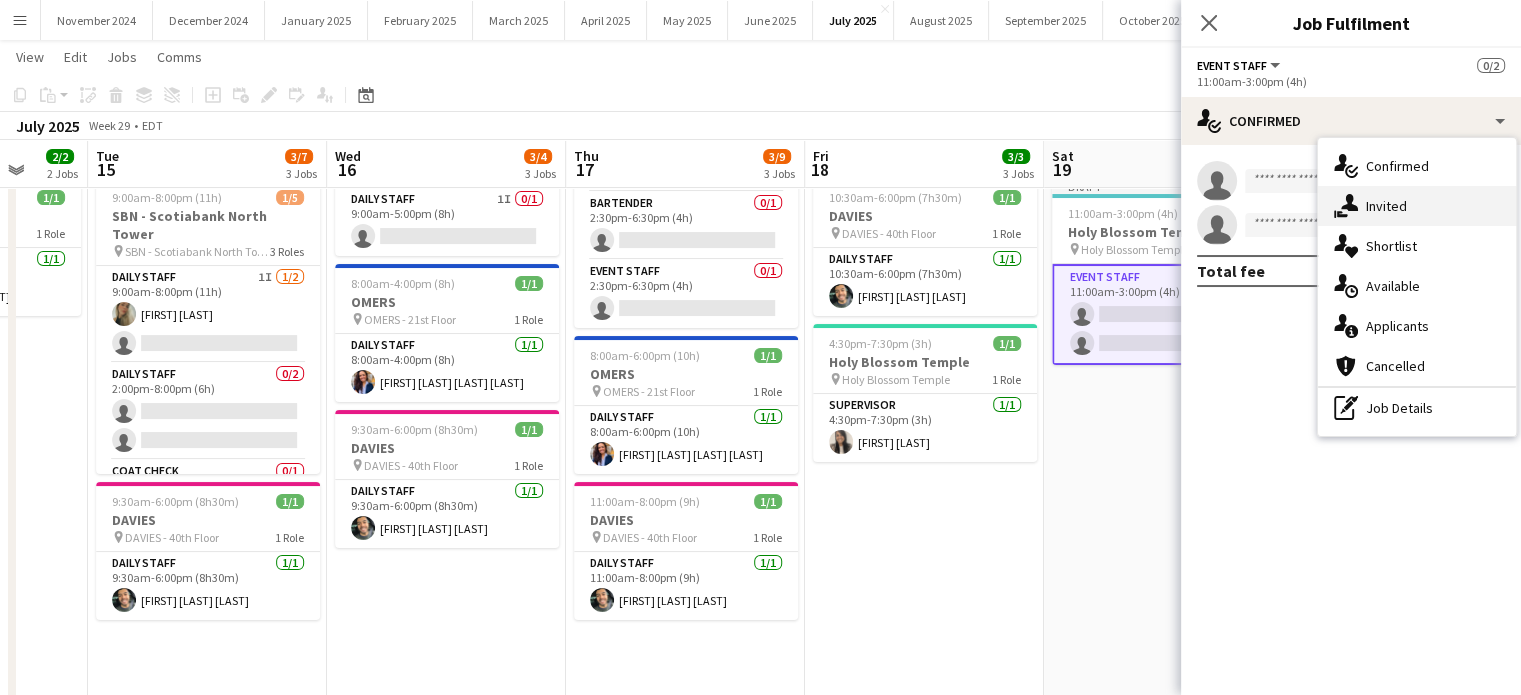 click on "single-neutral-actions-share-1
Invited" at bounding box center (1417, 206) 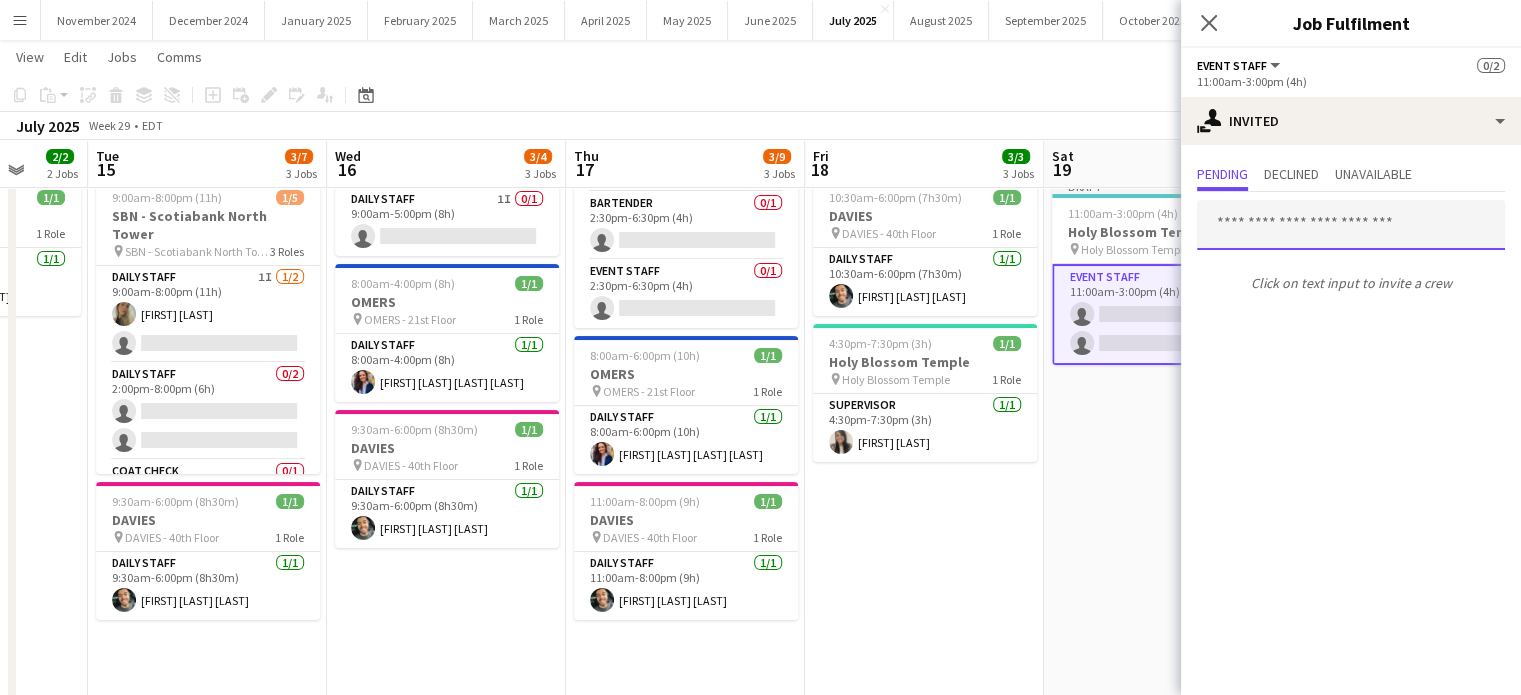 click at bounding box center (1351, 225) 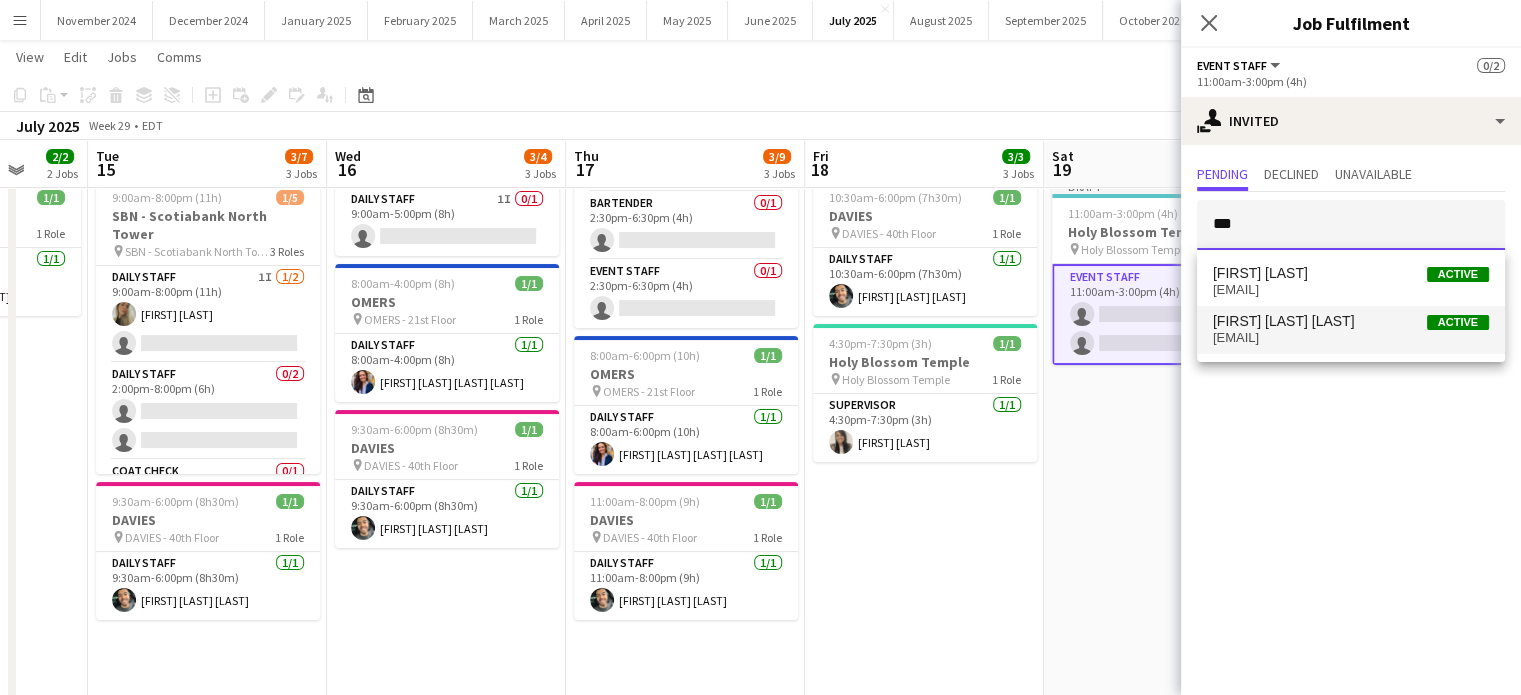 type on "***" 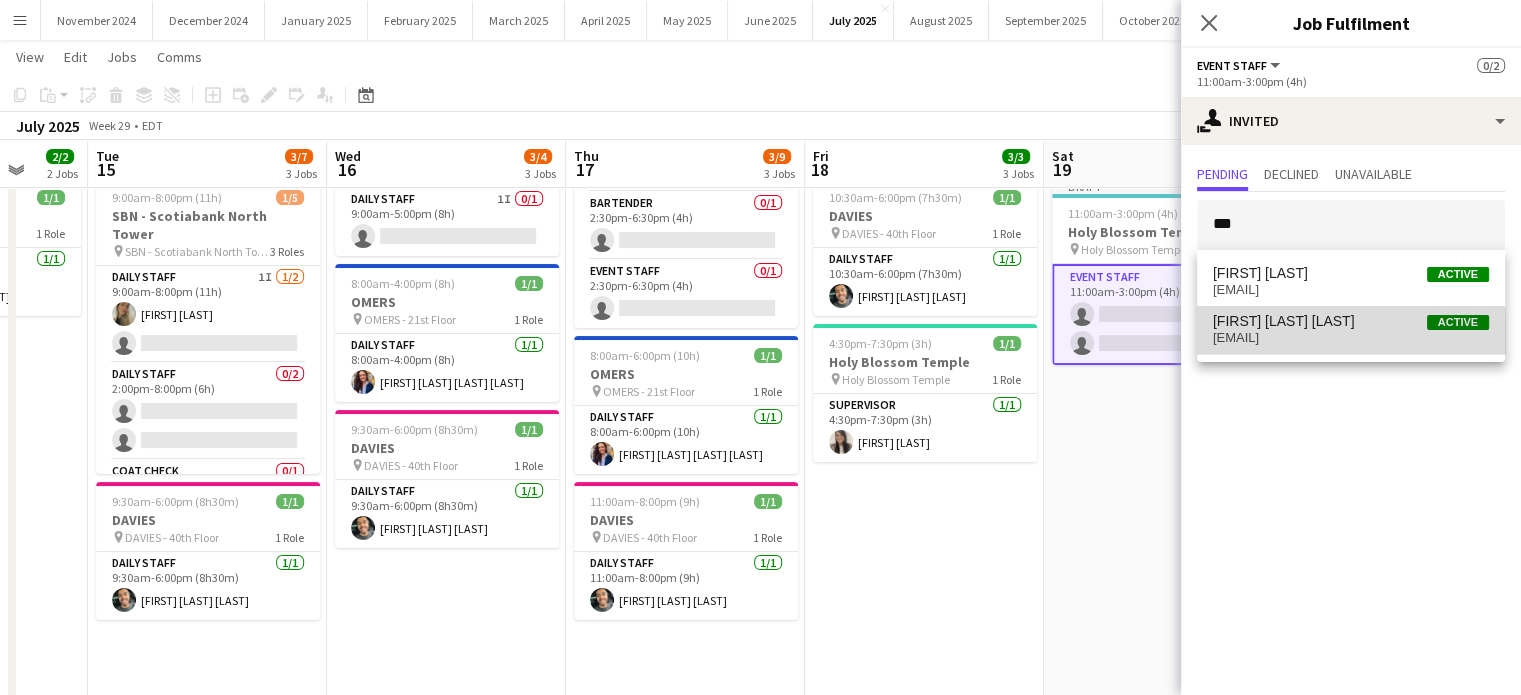 click on "[EMAIL]" at bounding box center (1351, 338) 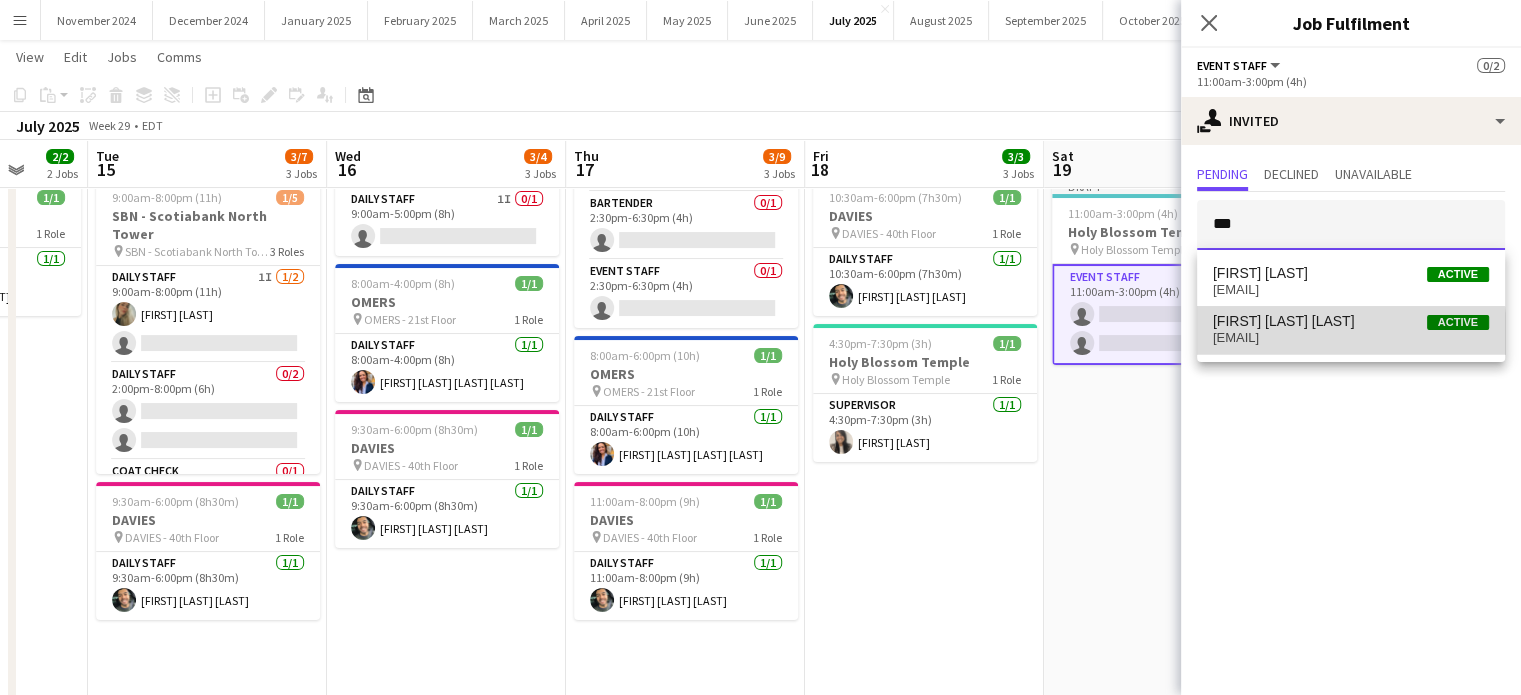 type 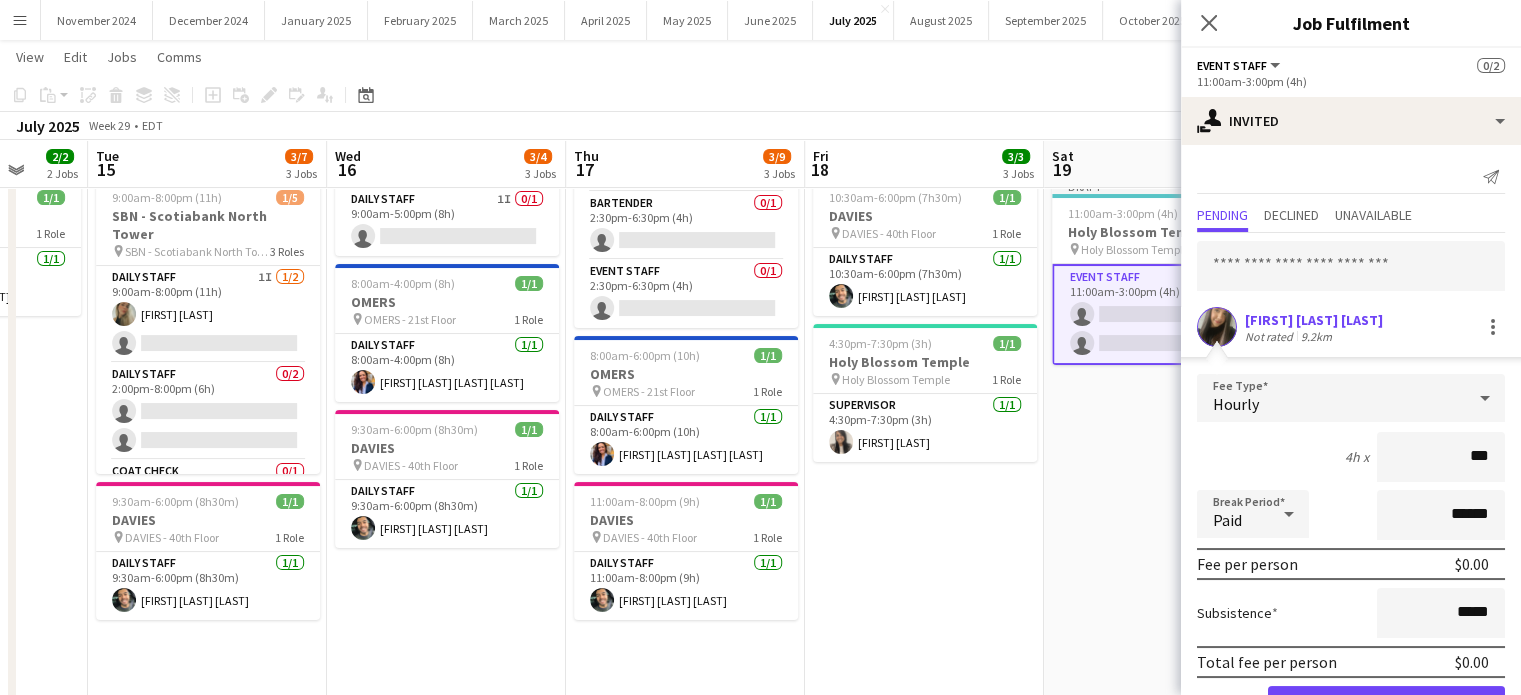 type on "**" 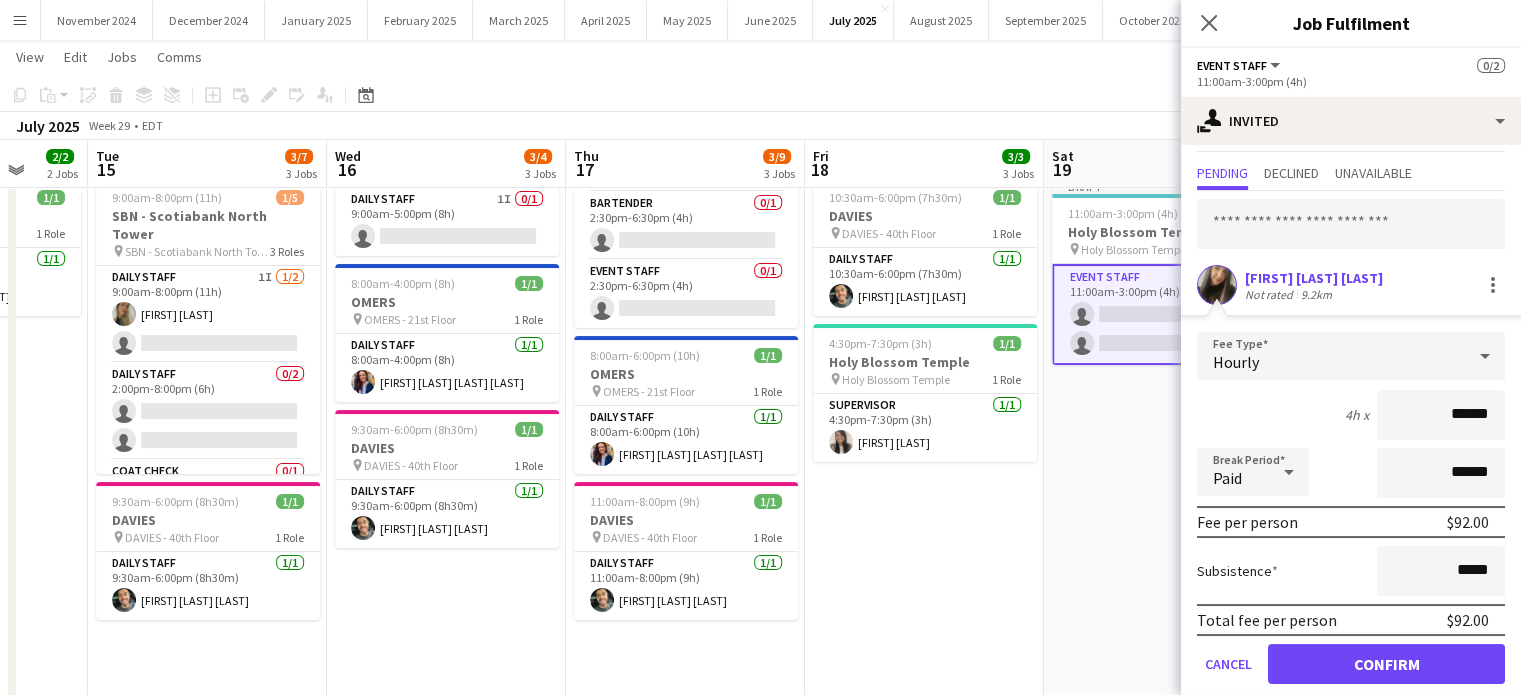 scroll, scrollTop: 64, scrollLeft: 0, axis: vertical 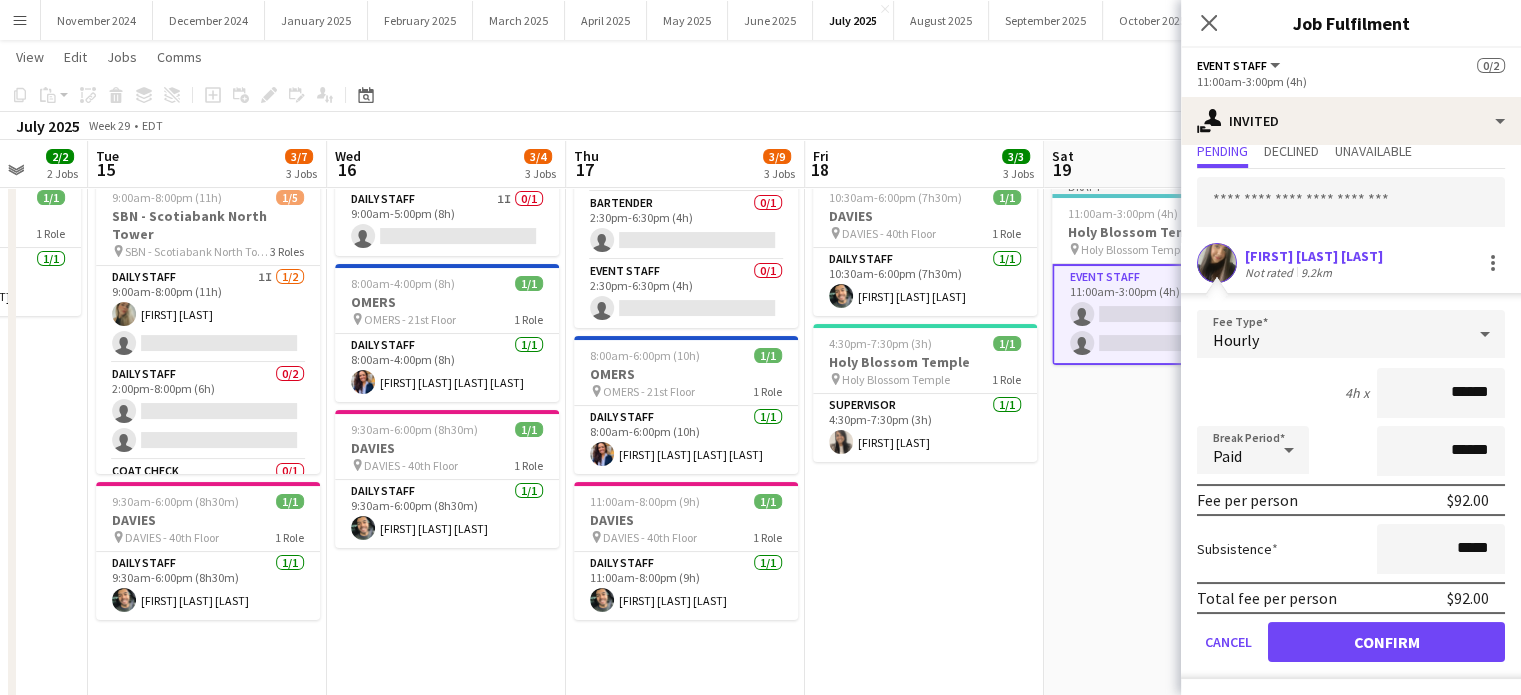 type on "******" 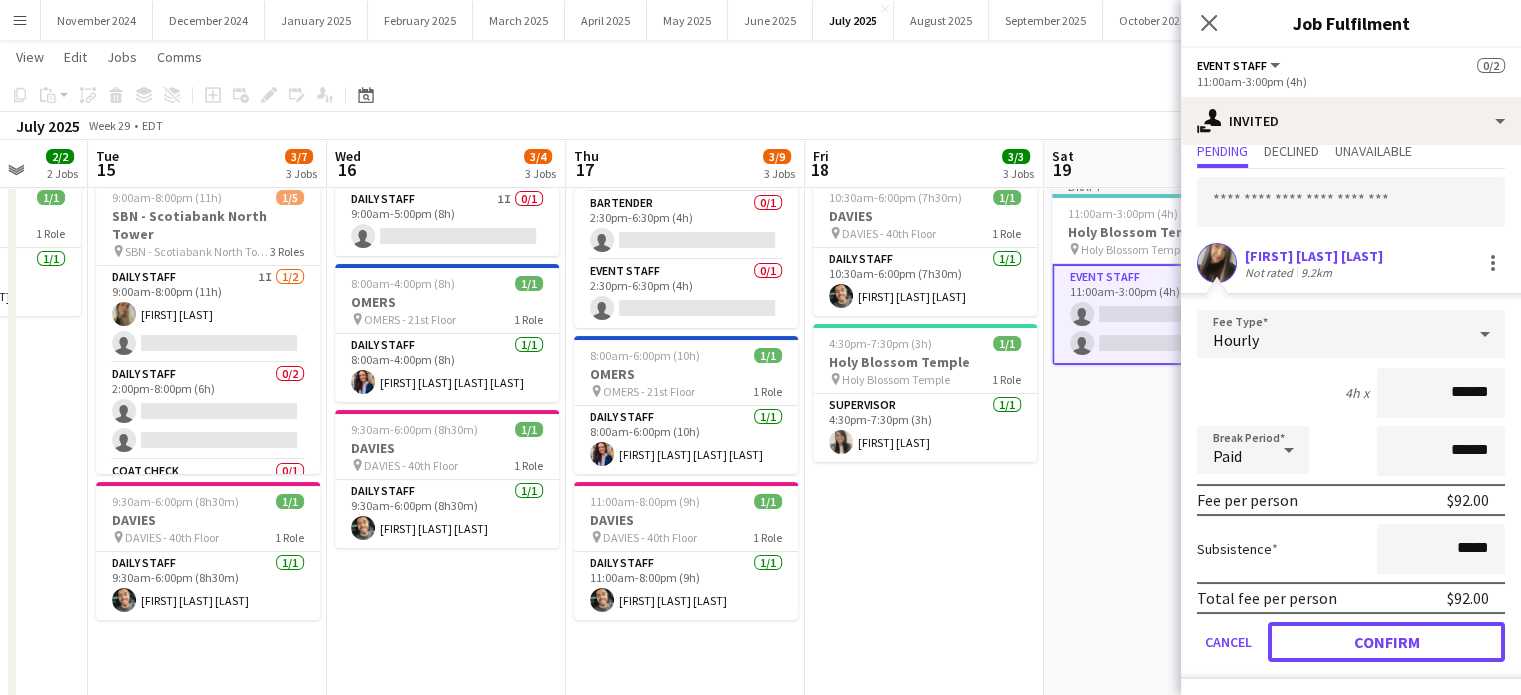 click on "Confirm" 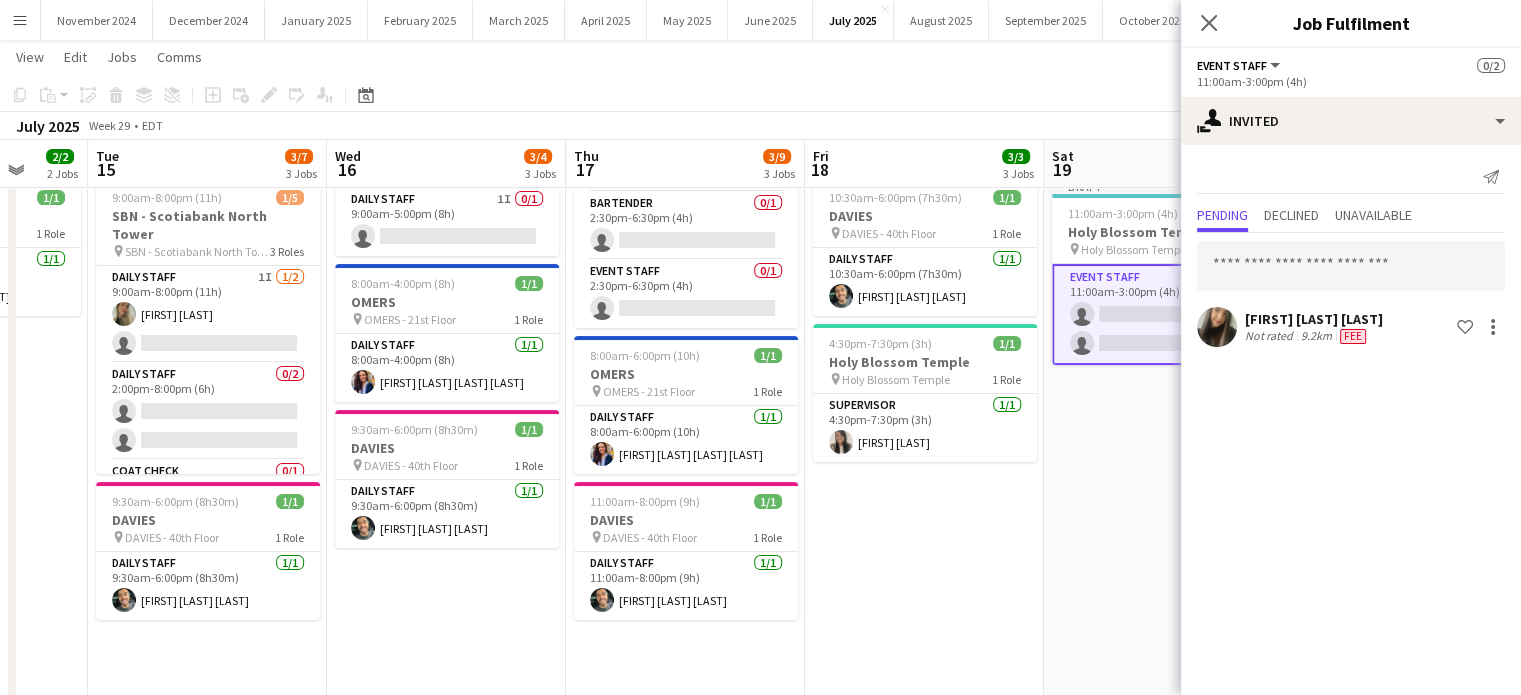 scroll, scrollTop: 0, scrollLeft: 0, axis: both 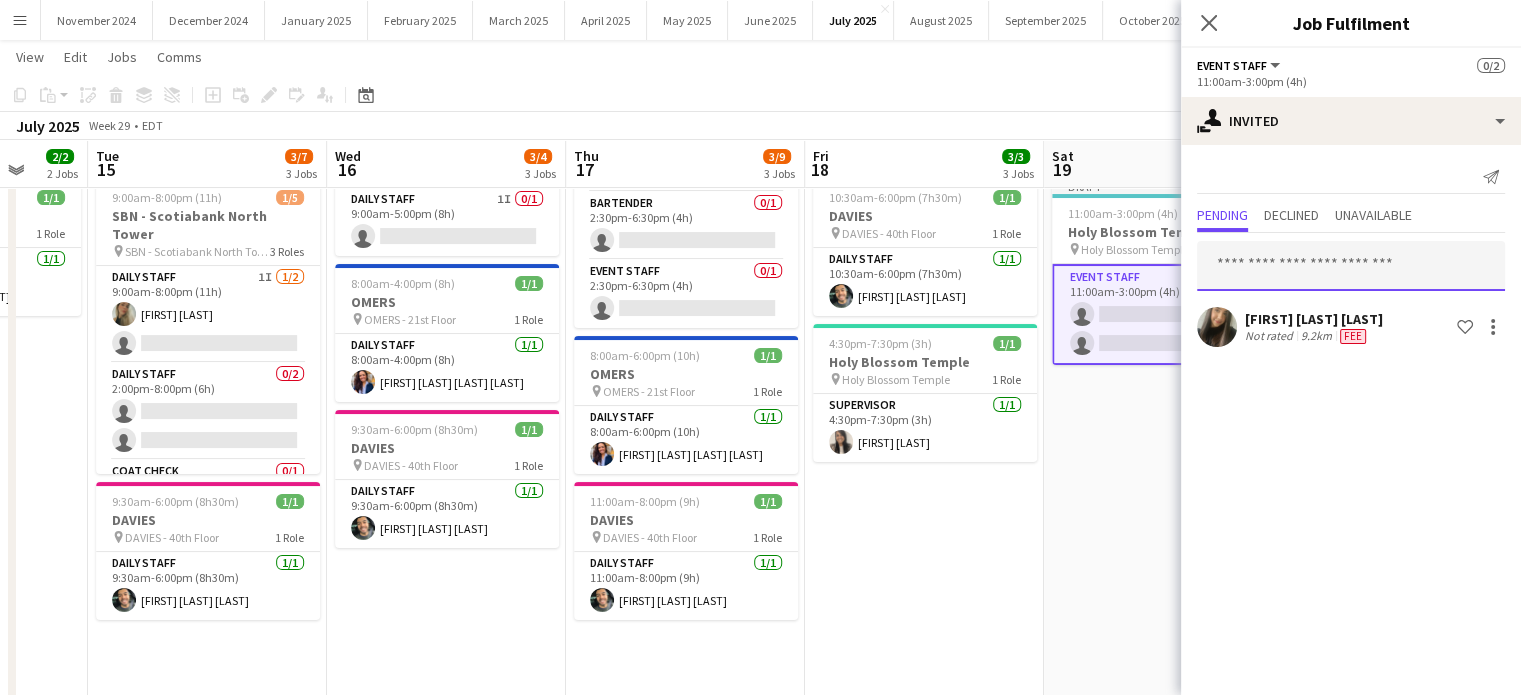 click at bounding box center (1351, 266) 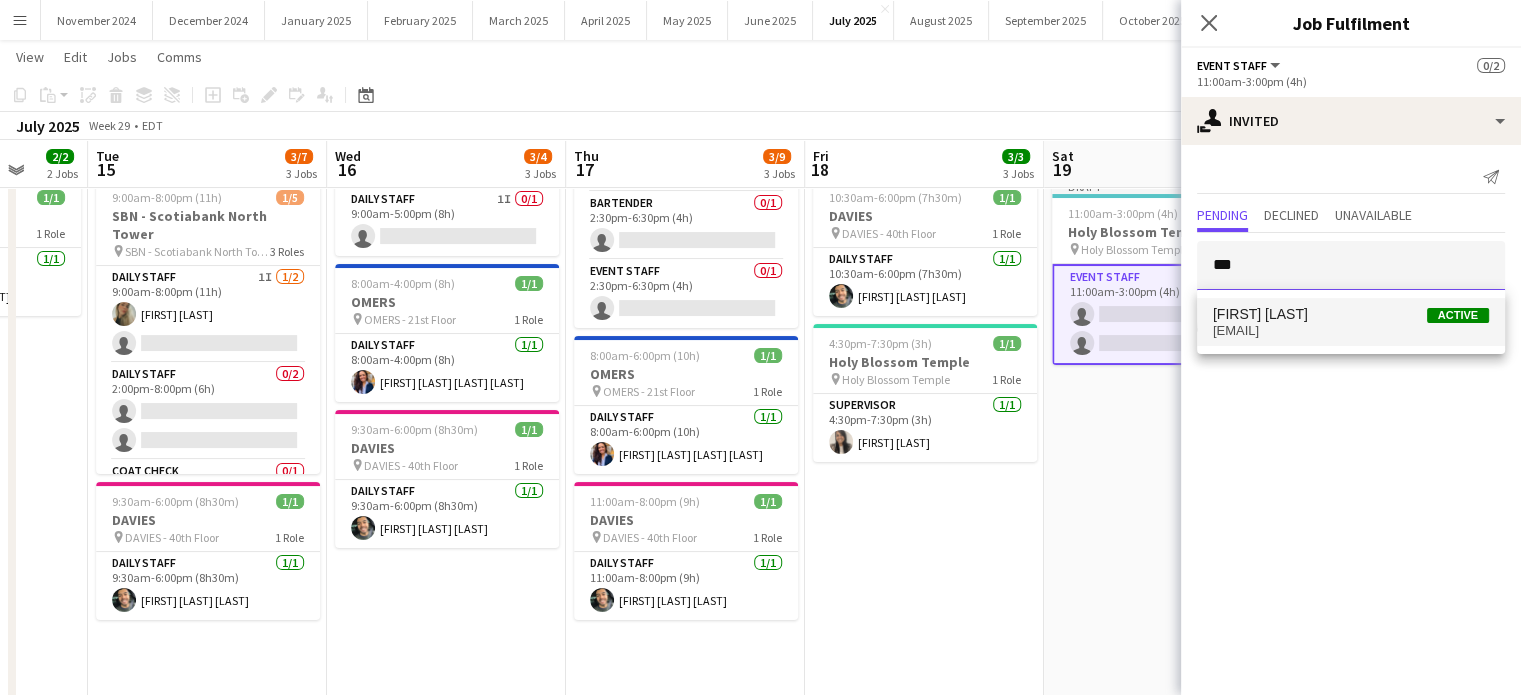 type on "***" 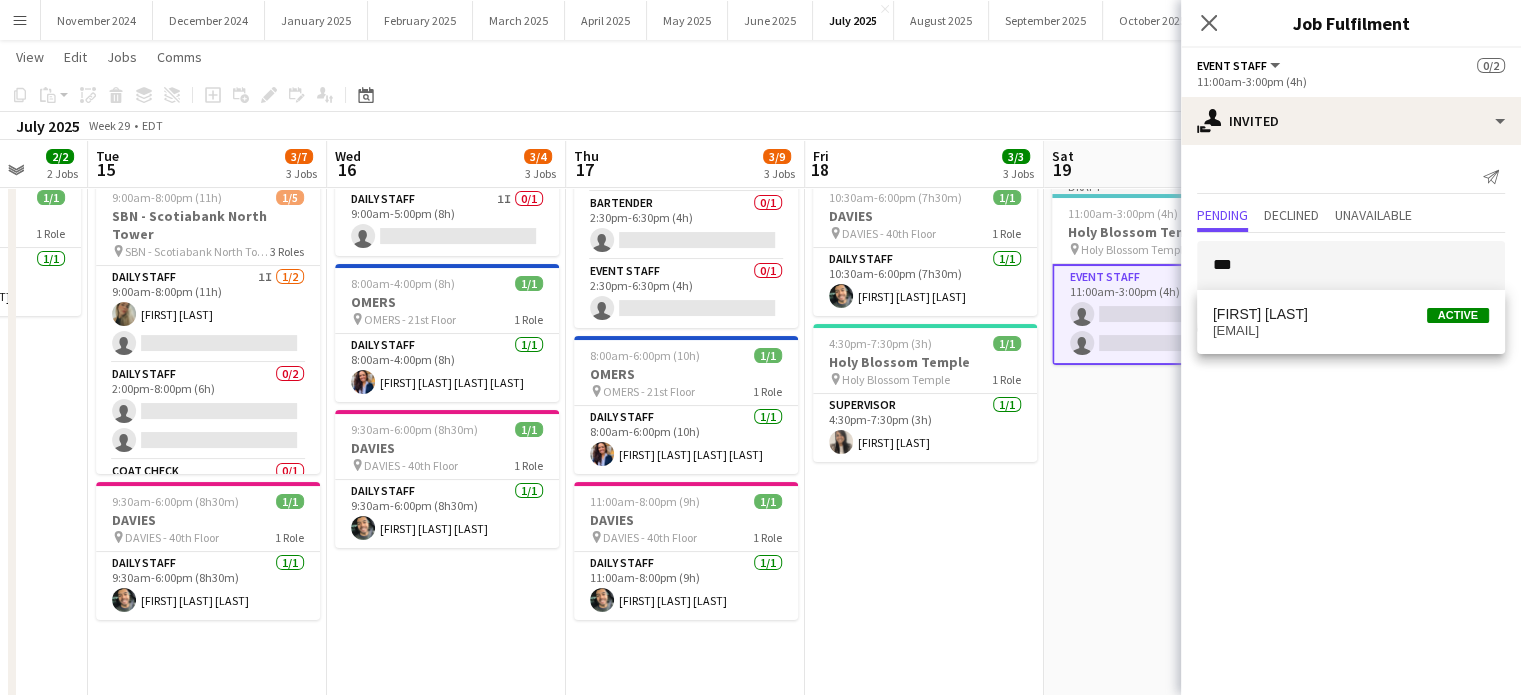 click on "[EMAIL]" at bounding box center (1351, 331) 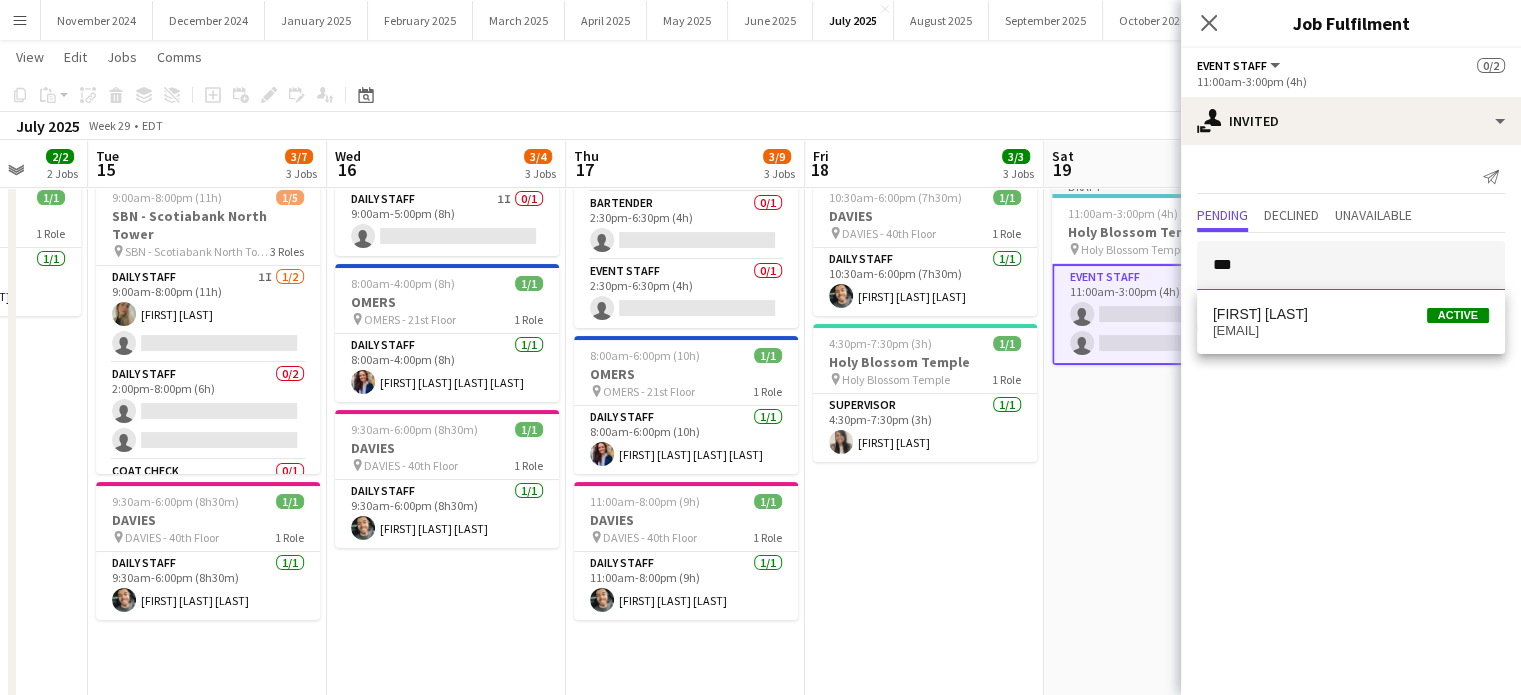 type 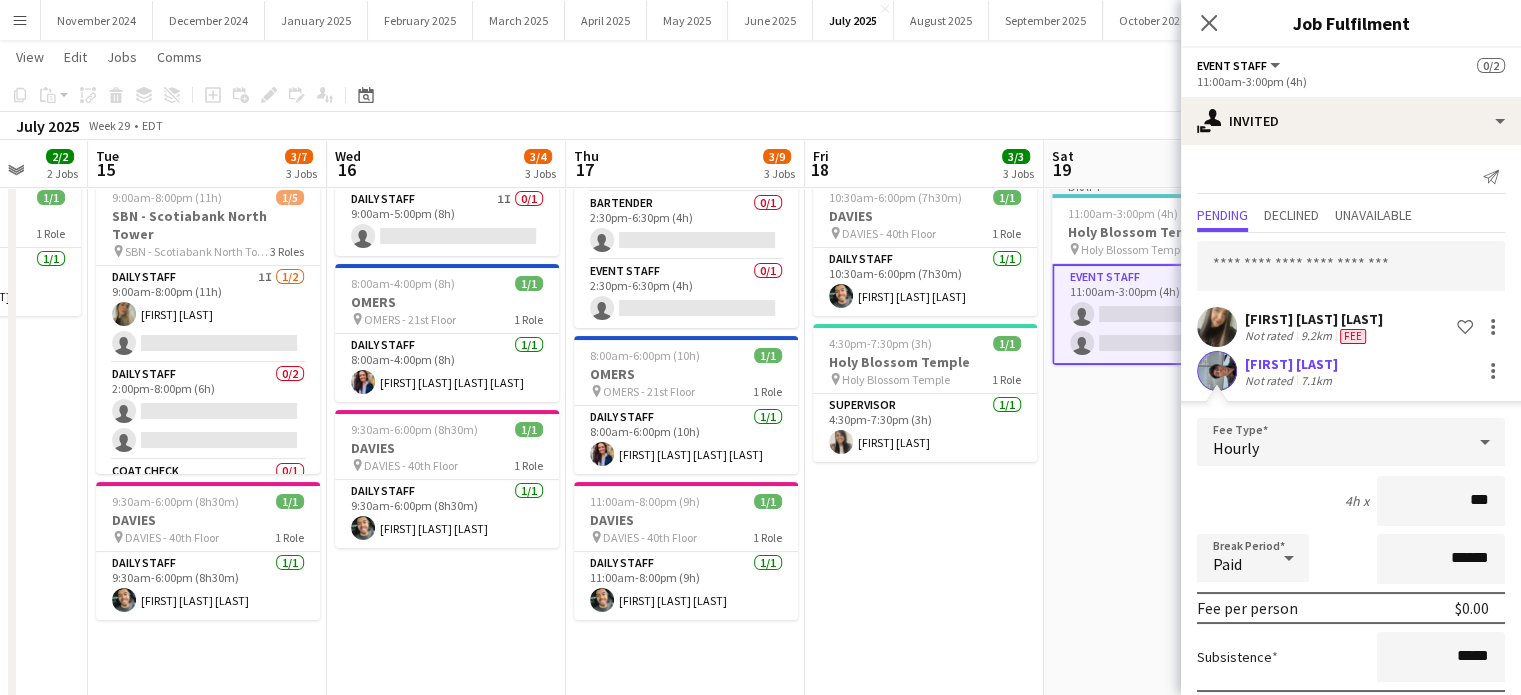 type on "**" 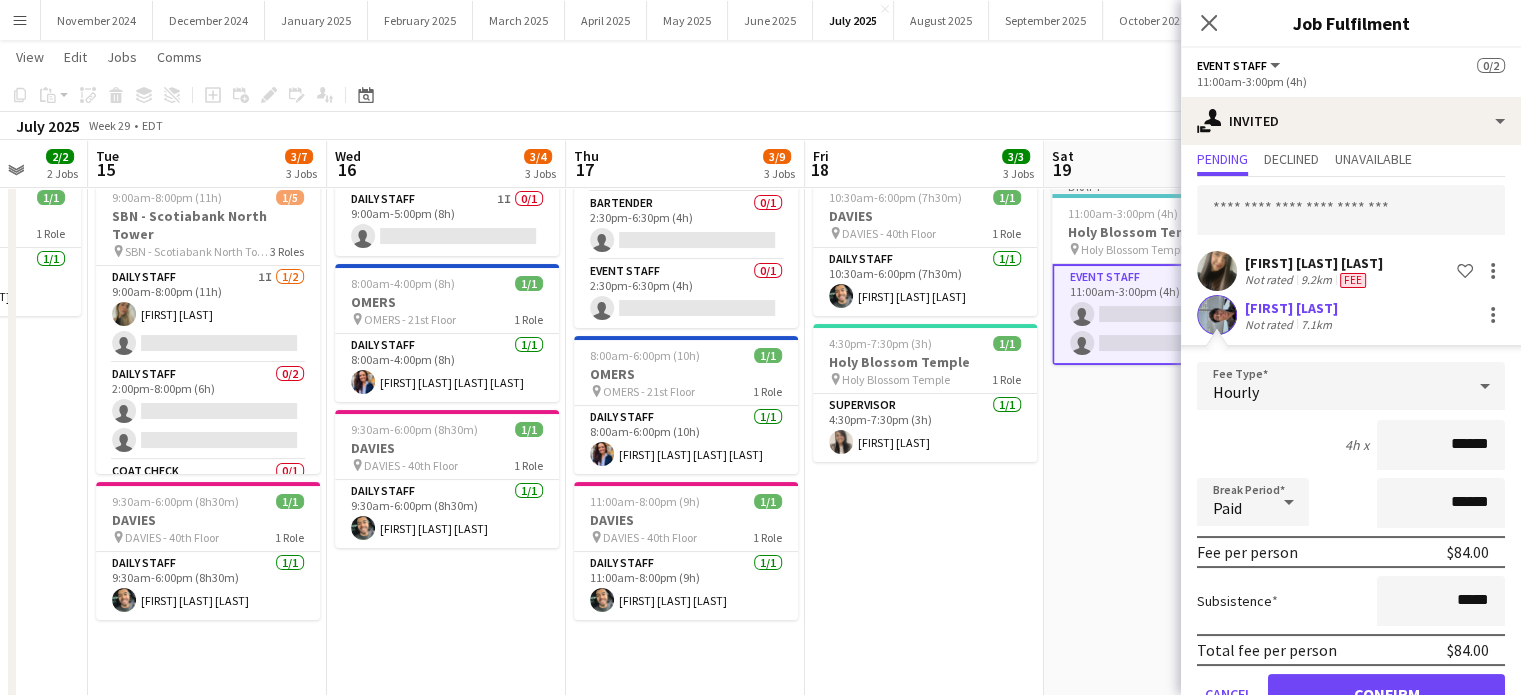 scroll, scrollTop: 108, scrollLeft: 0, axis: vertical 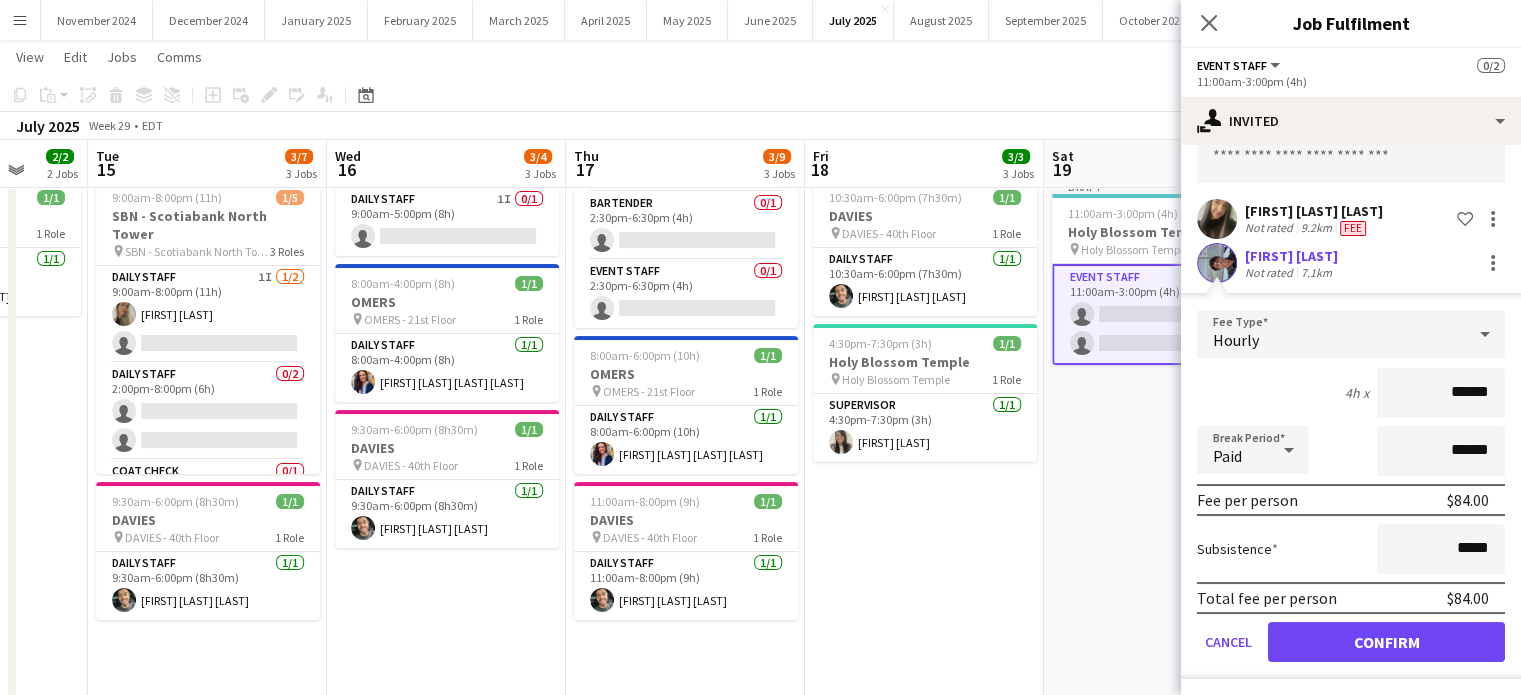 type on "******" 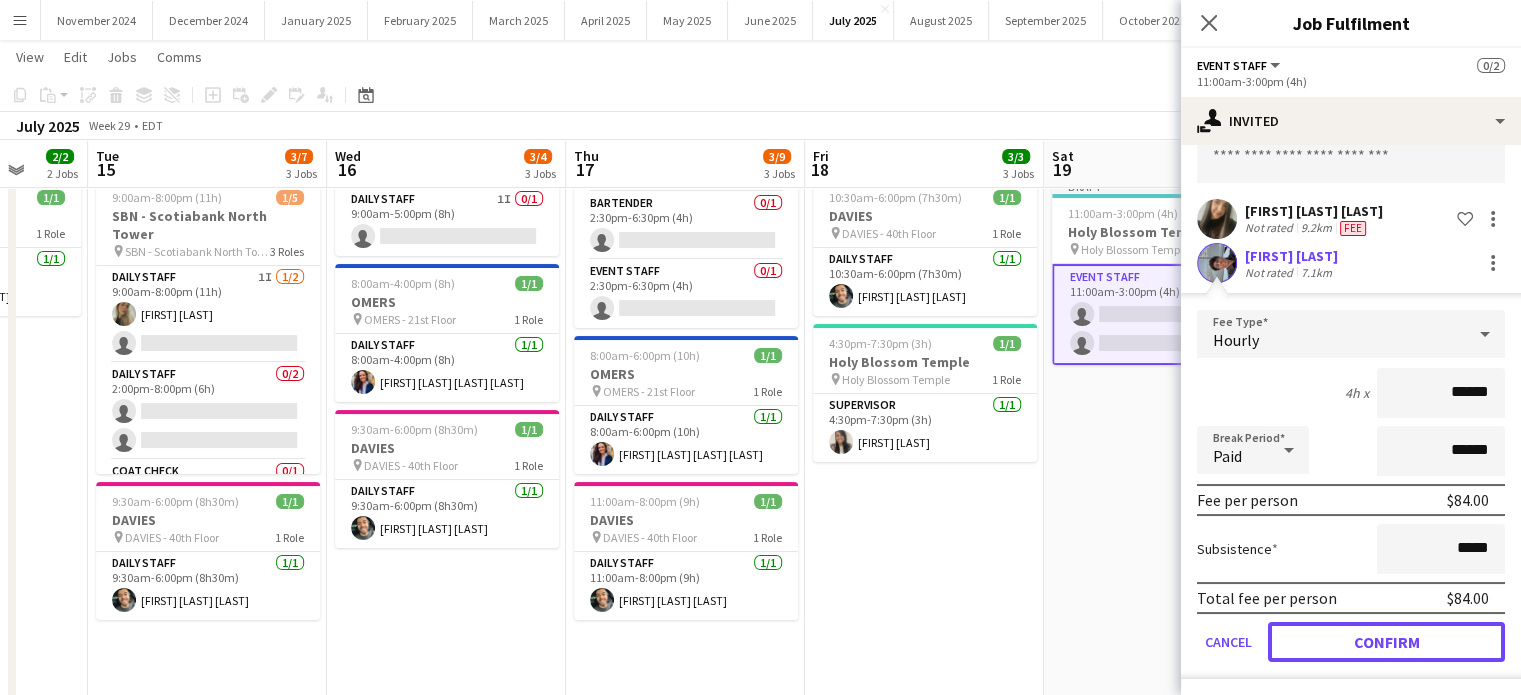click on "Confirm" 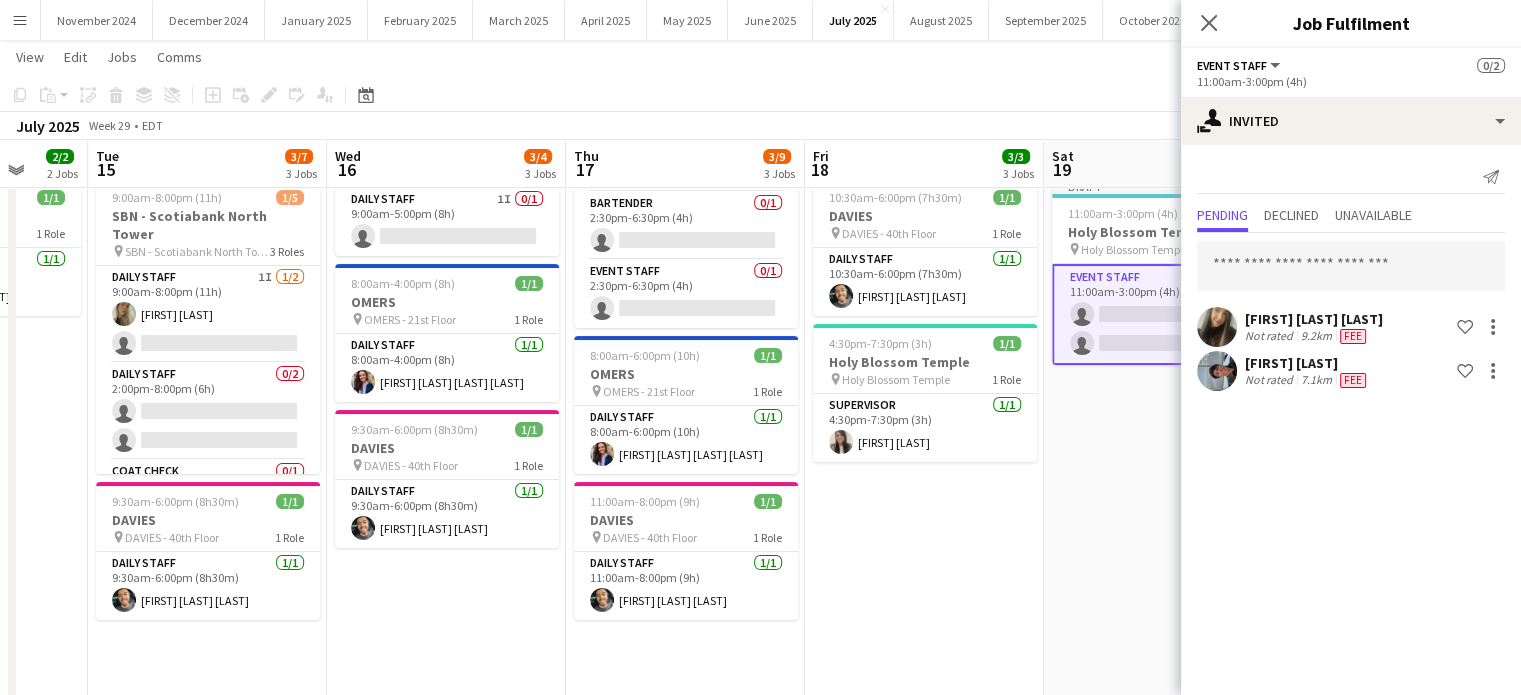 scroll, scrollTop: 0, scrollLeft: 0, axis: both 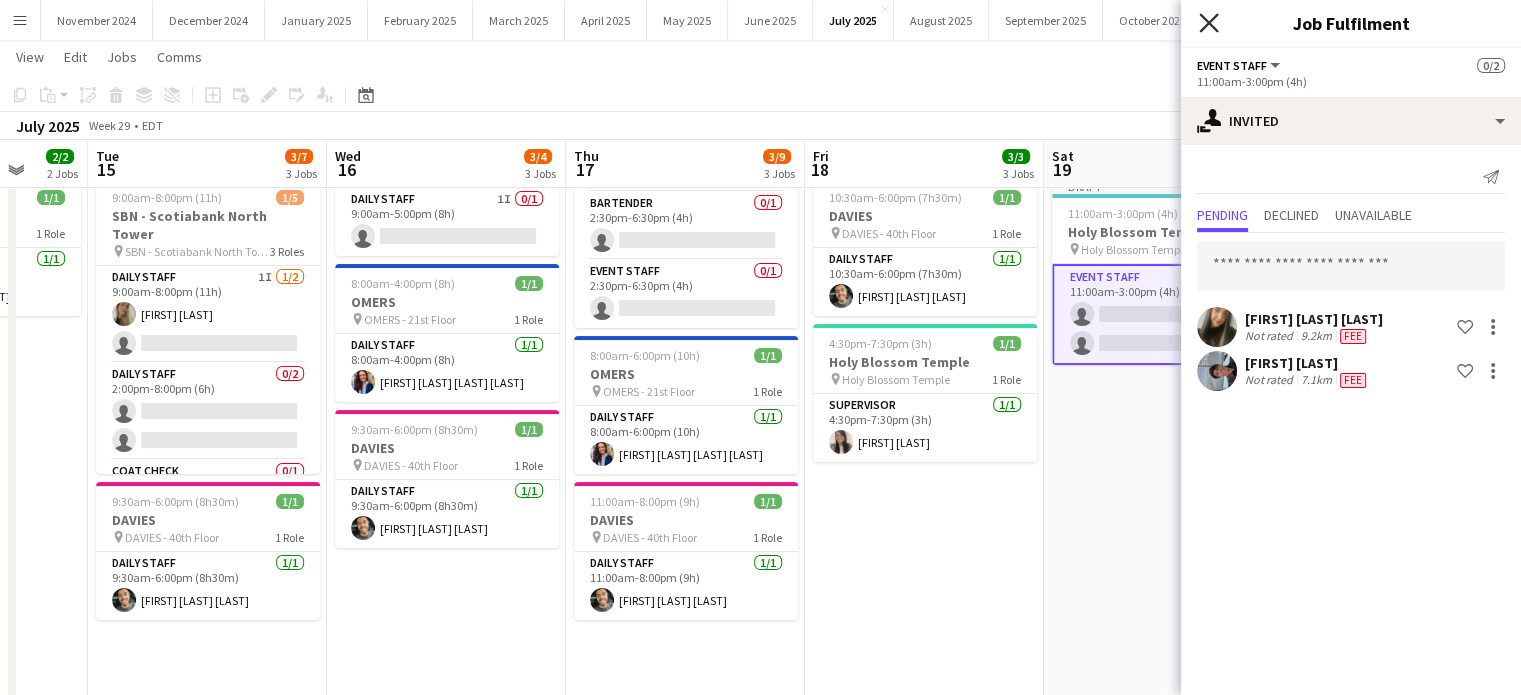click on "Close pop-in" 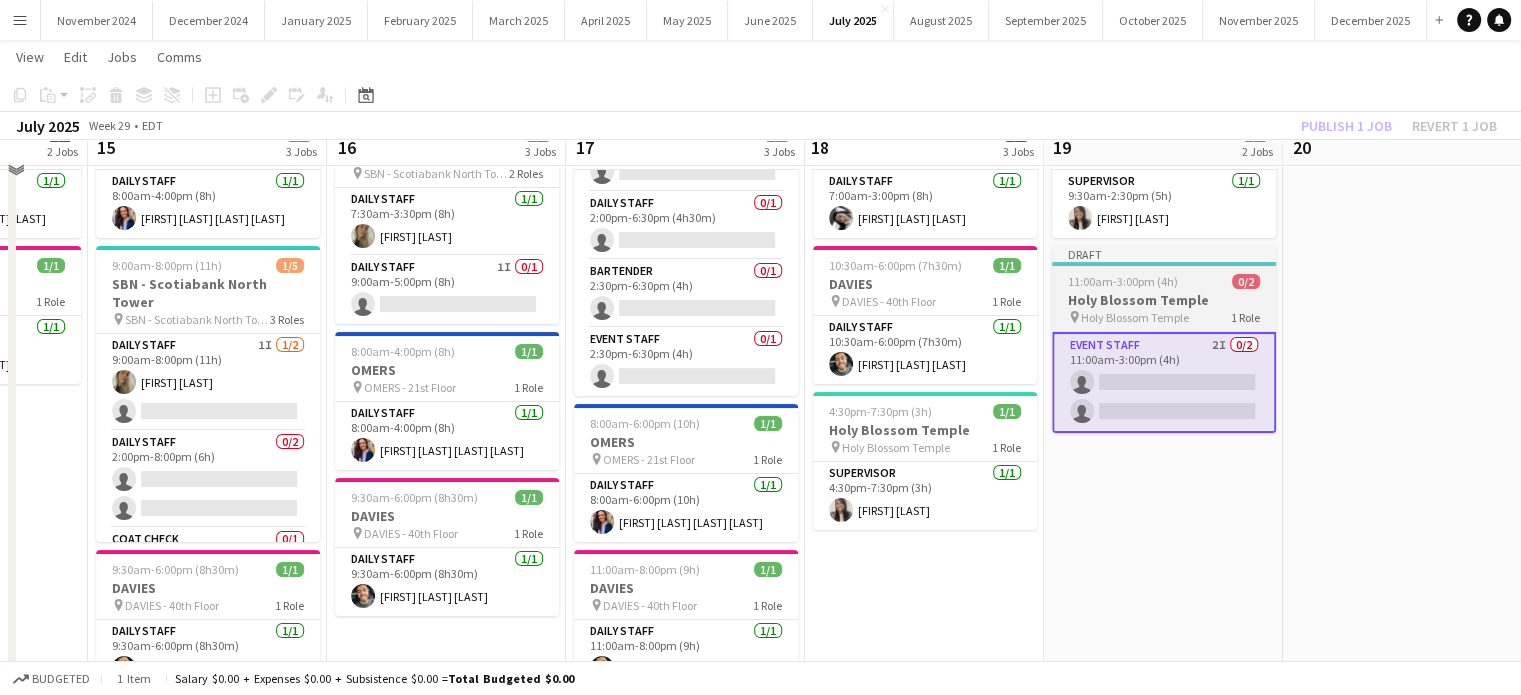 scroll, scrollTop: 100, scrollLeft: 0, axis: vertical 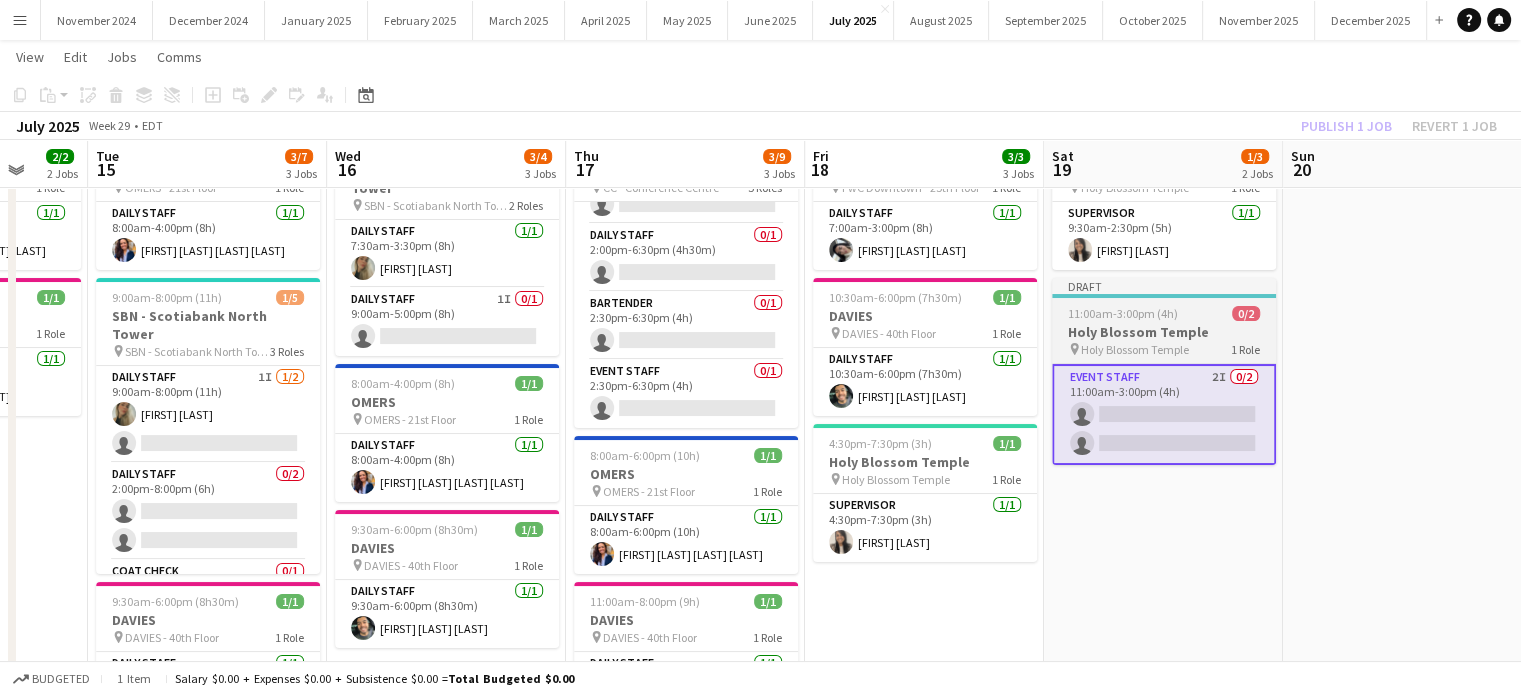 click at bounding box center (1164, 296) 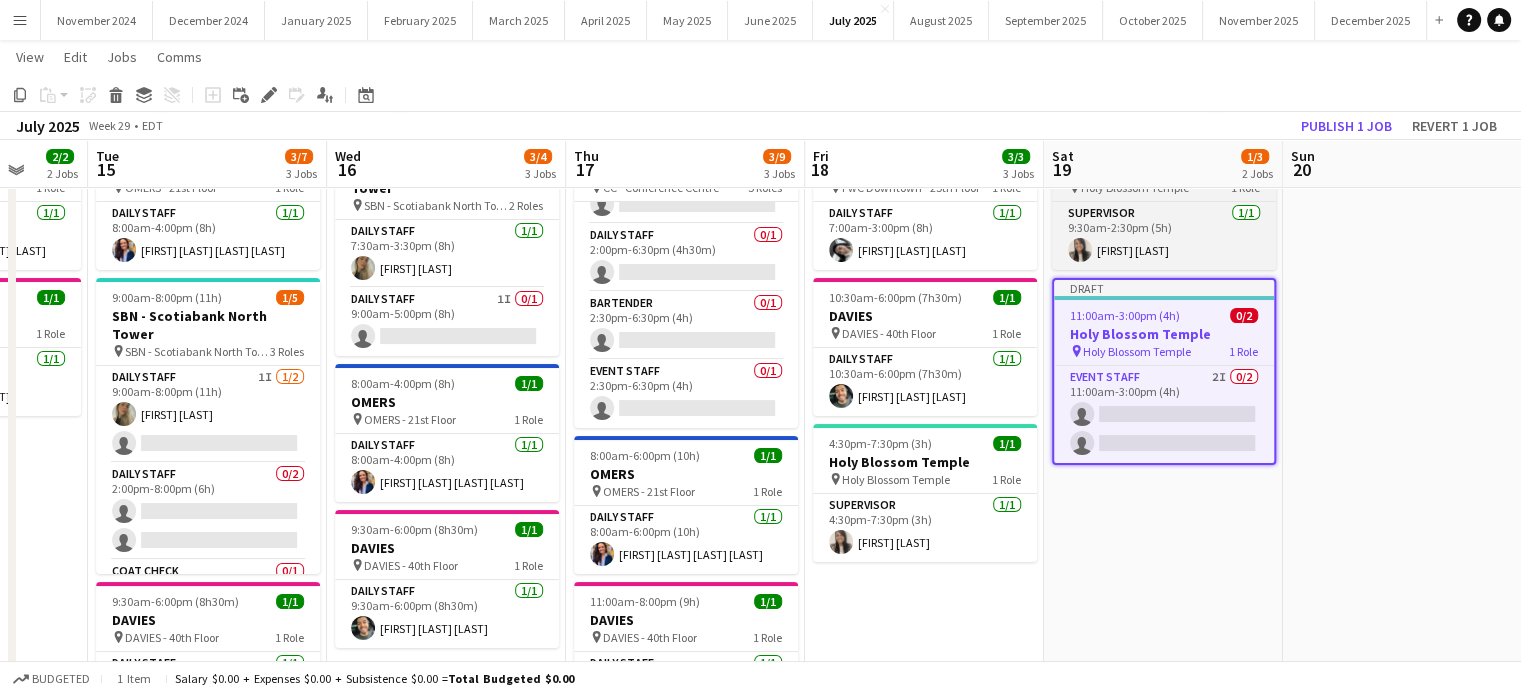 scroll, scrollTop: 0, scrollLeft: 868, axis: horizontal 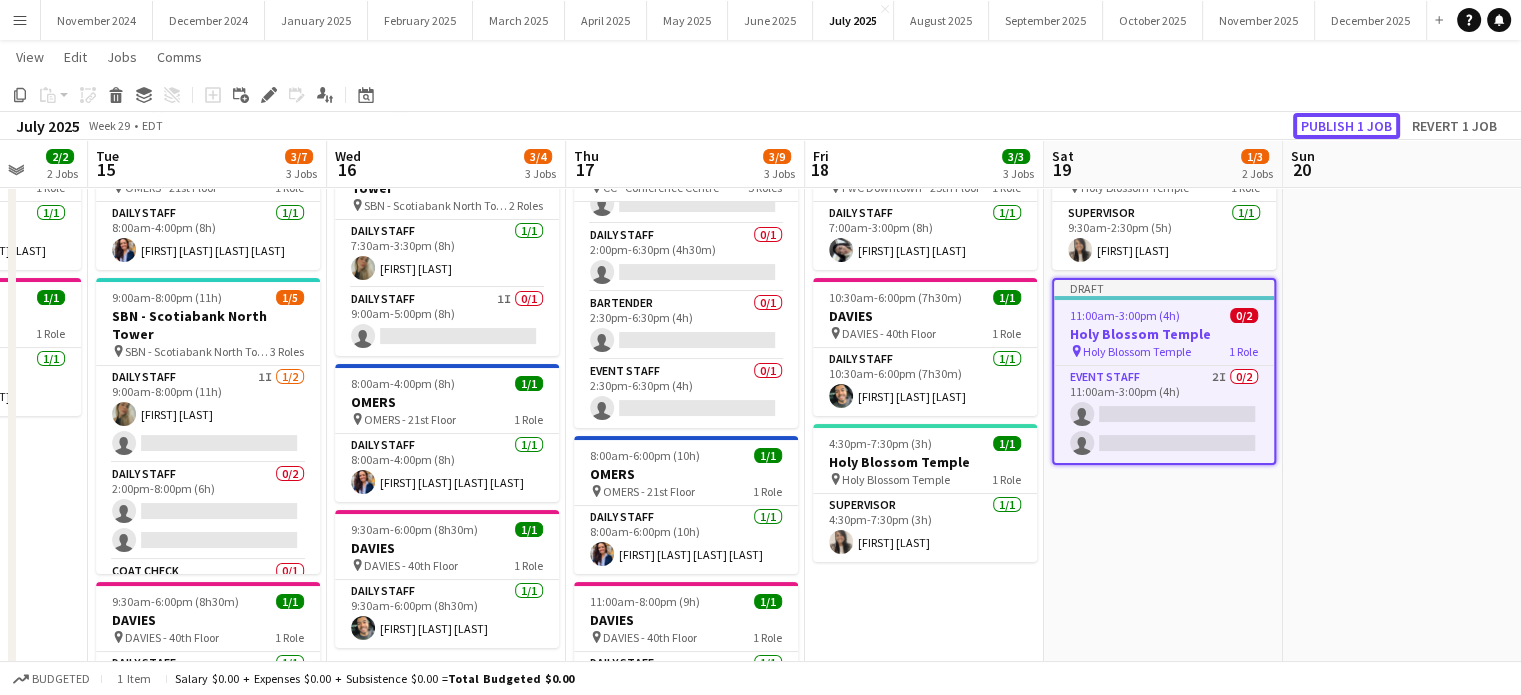 click on "Publish 1 job" 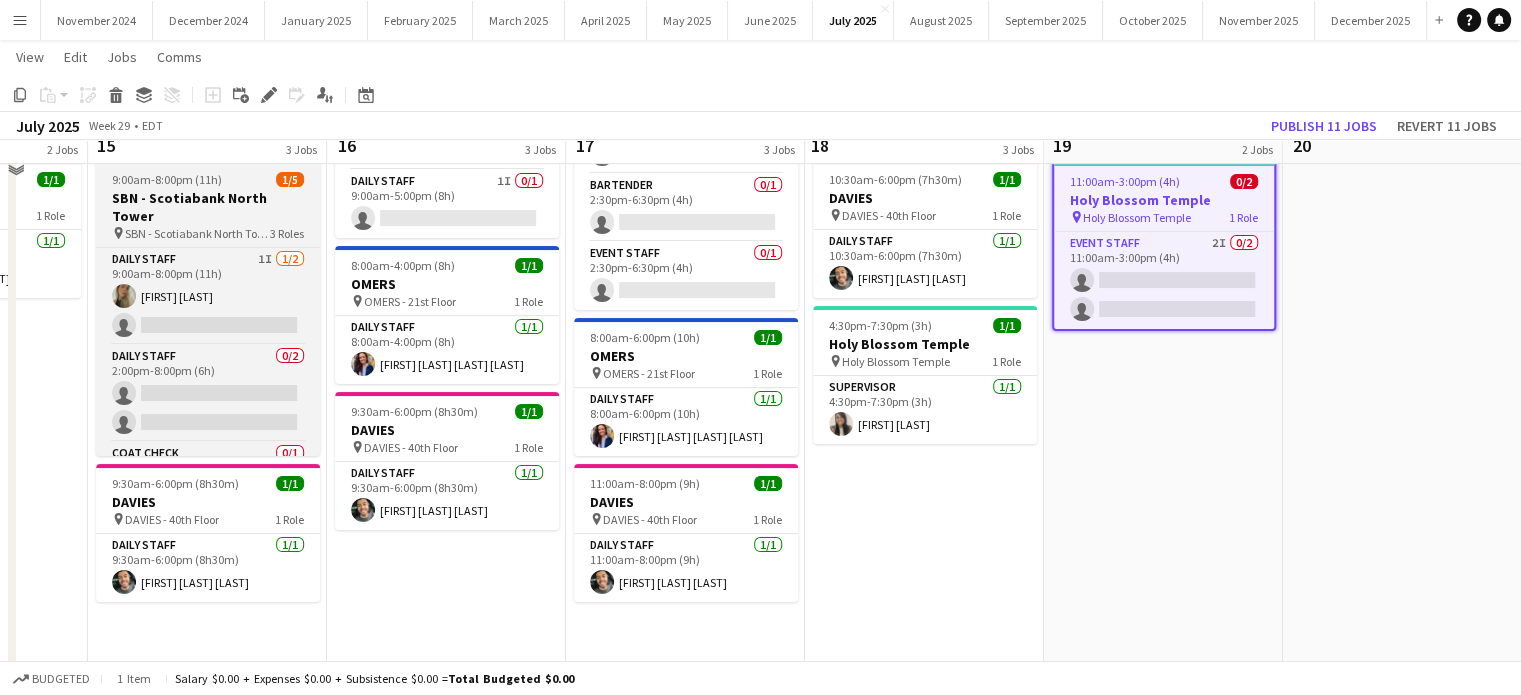 scroll, scrollTop: 100, scrollLeft: 0, axis: vertical 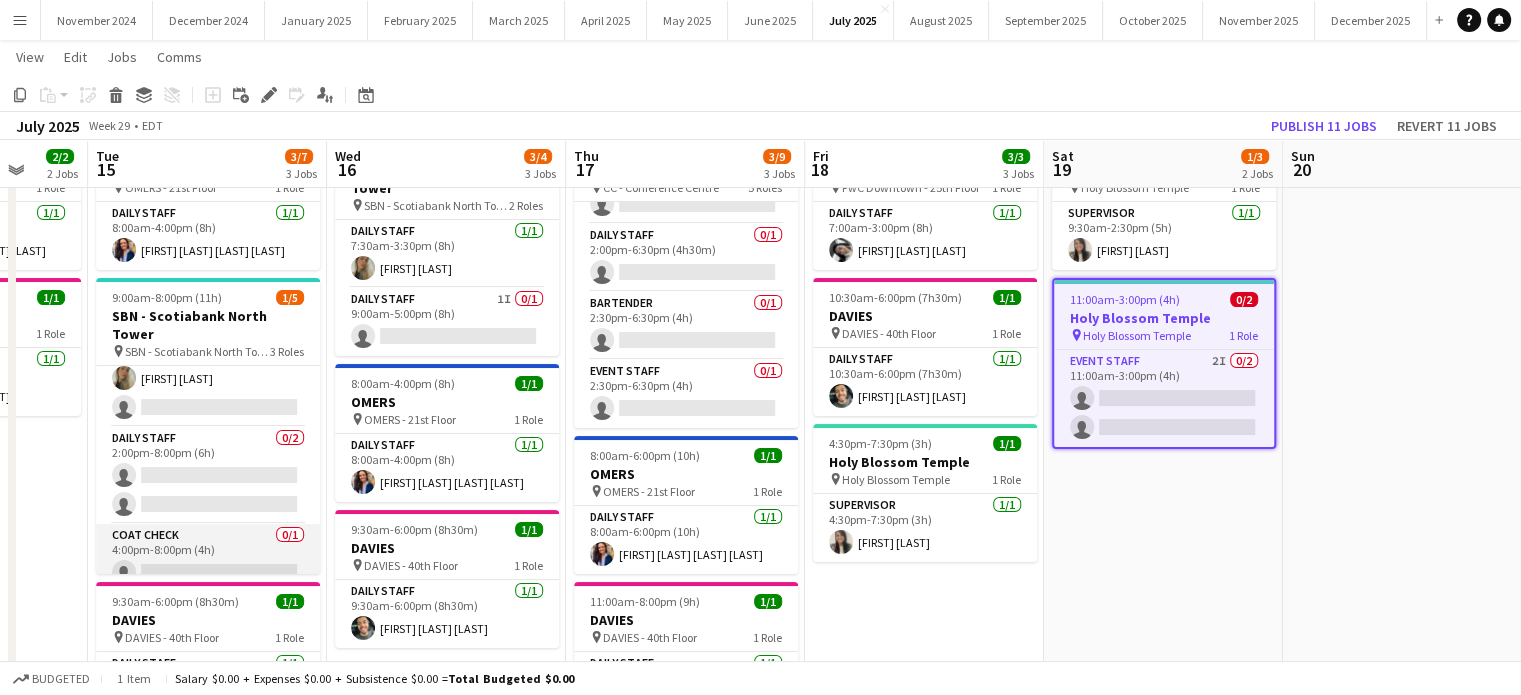 click on "Coat Check   0/1   4:00pm-8:00pm (4h)
single-neutral-actions" at bounding box center (208, 558) 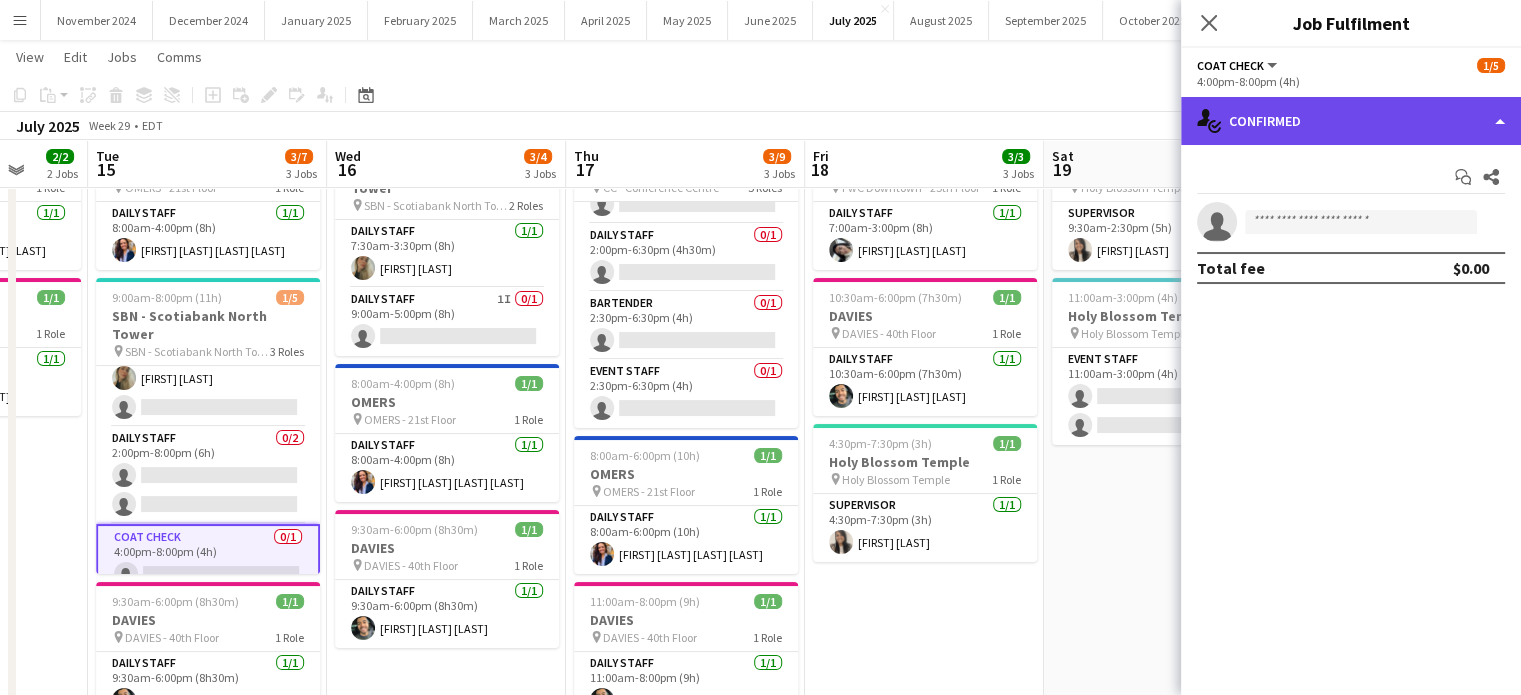 click on "single-neutral-actions-check-2
Confirmed" 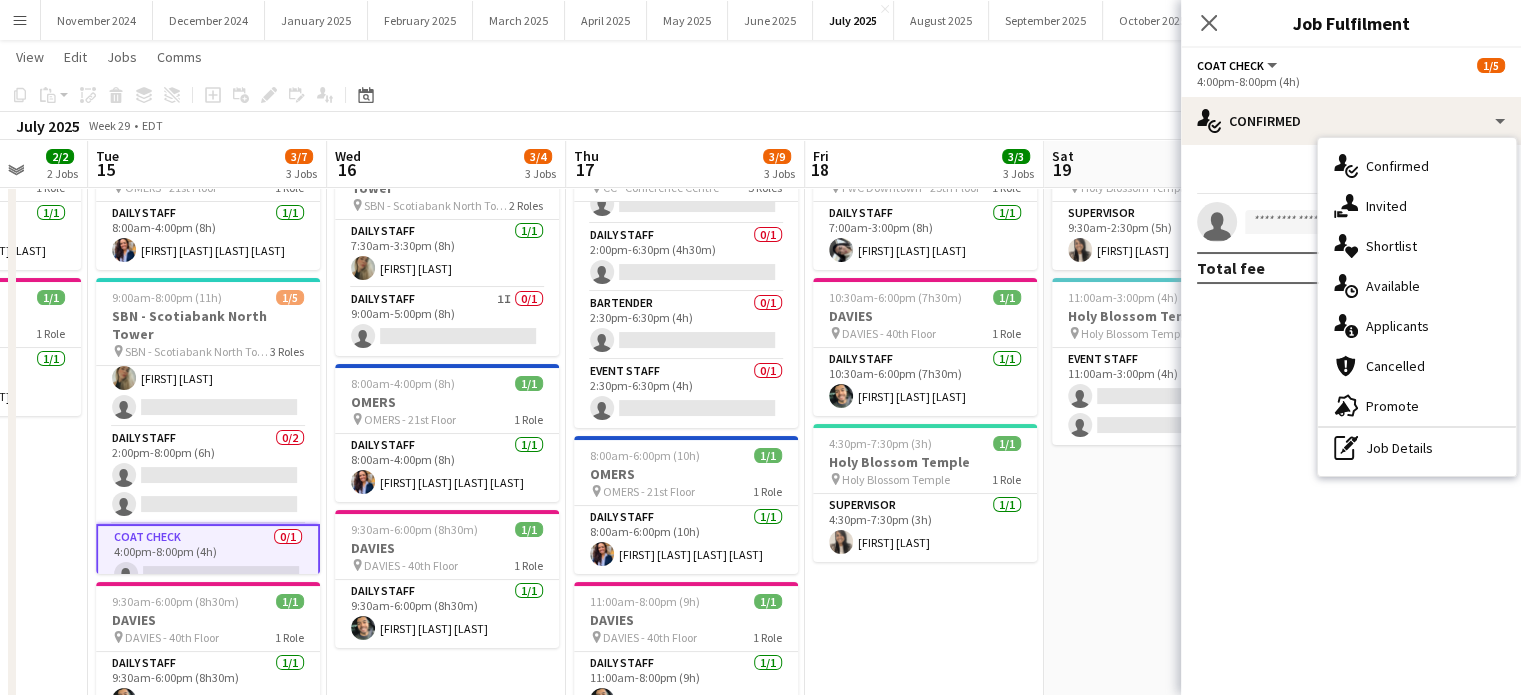 click on "single-neutral-actions-share-1
Invited" at bounding box center [1417, 206] 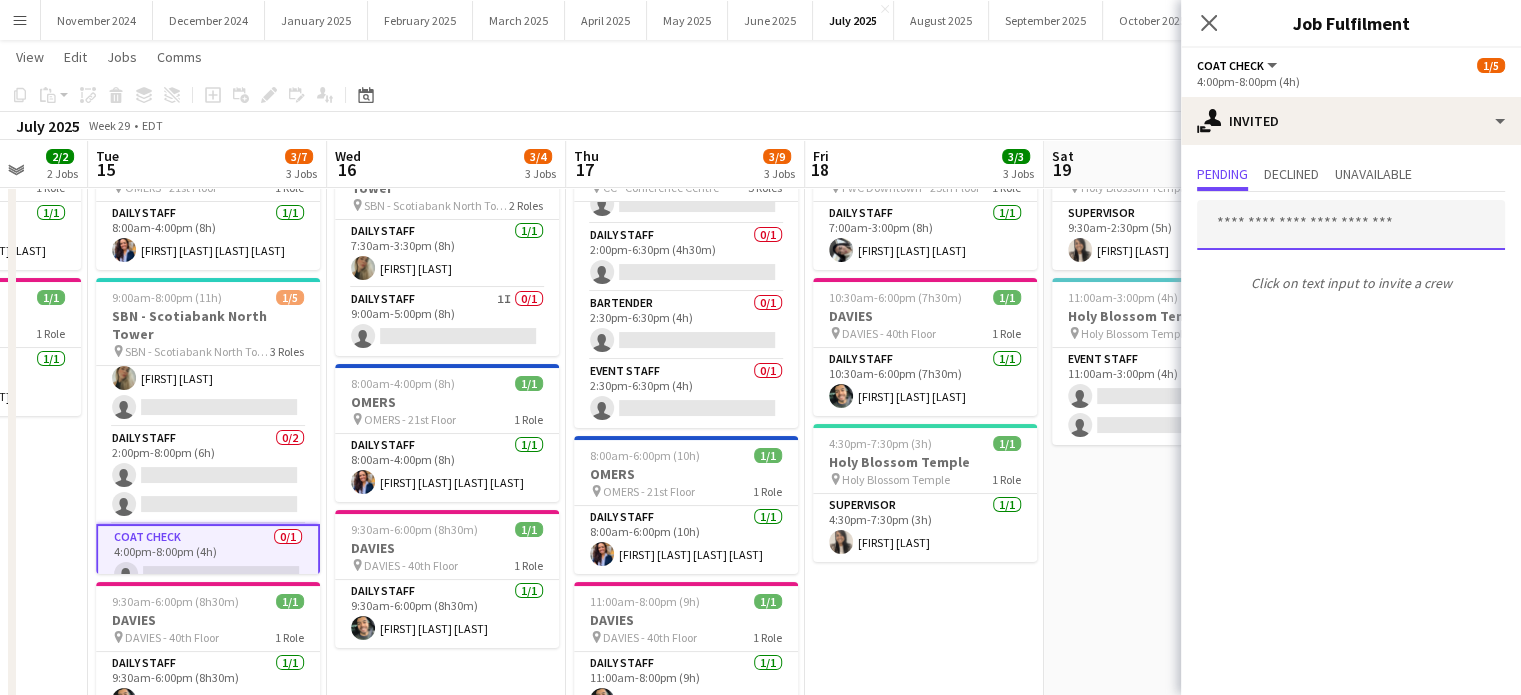 click at bounding box center [1351, 225] 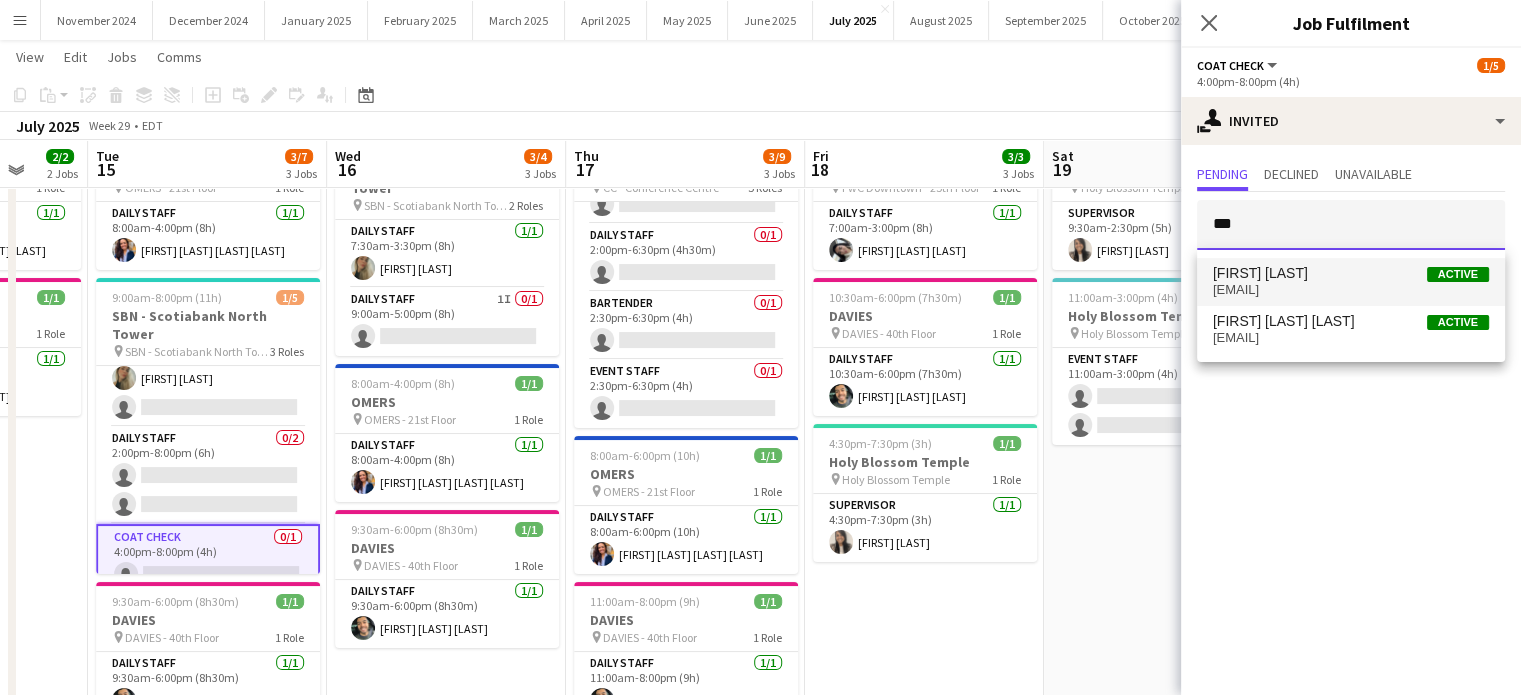 type on "***" 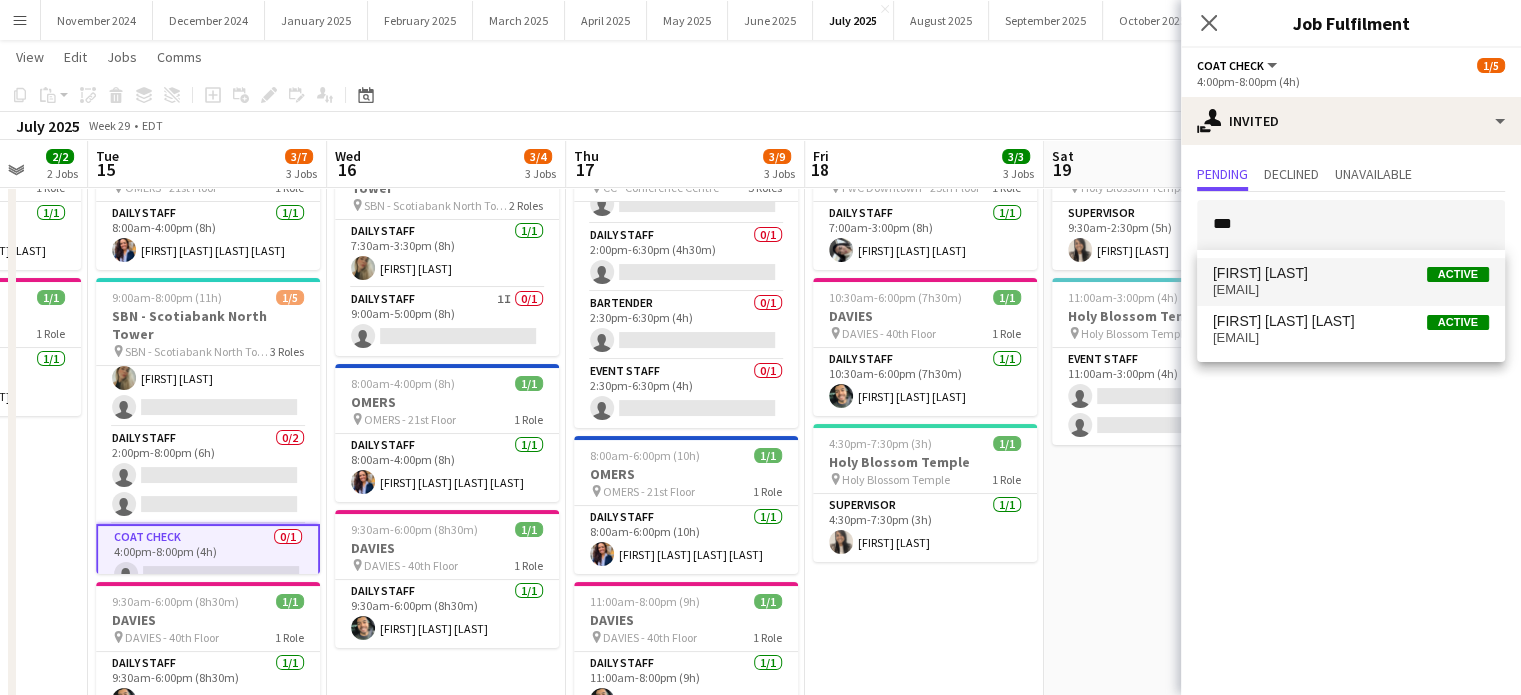 click on "[EMAIL]" at bounding box center (1351, 290) 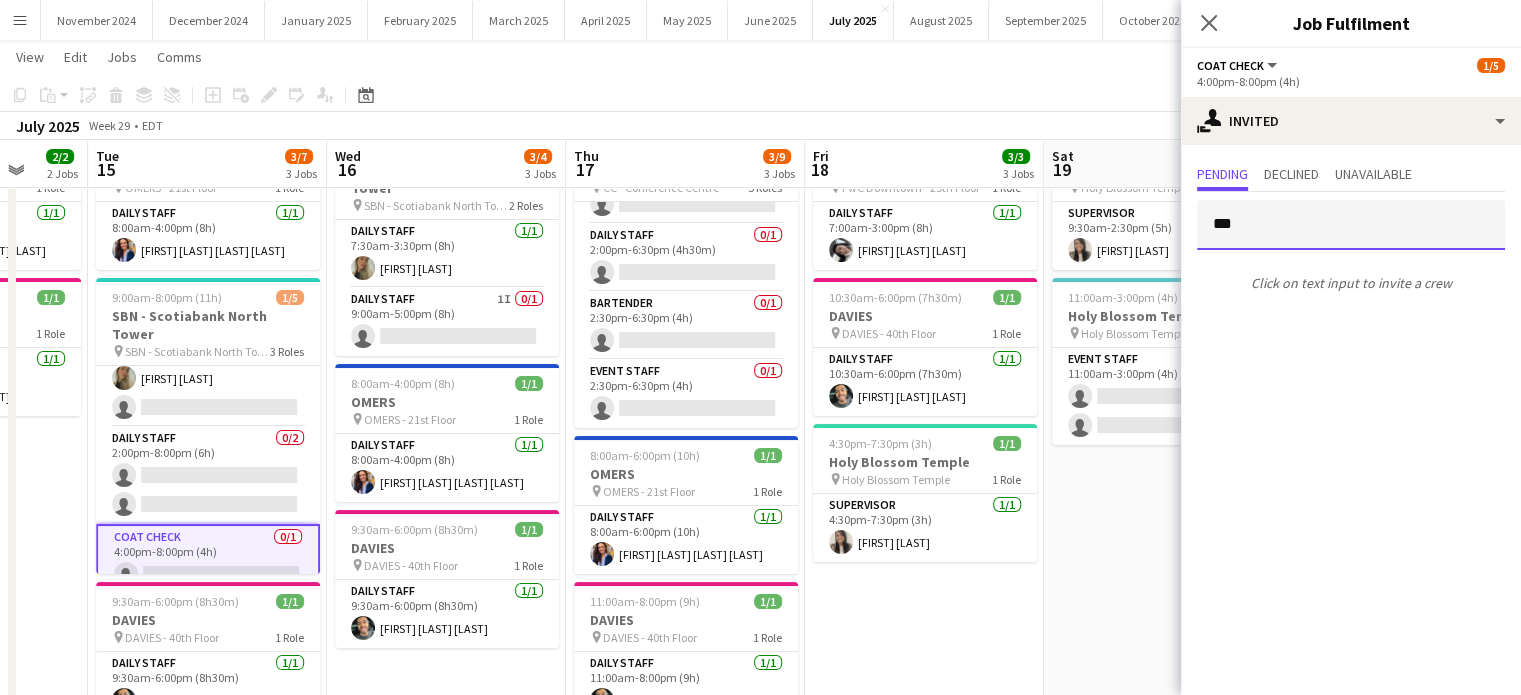 type 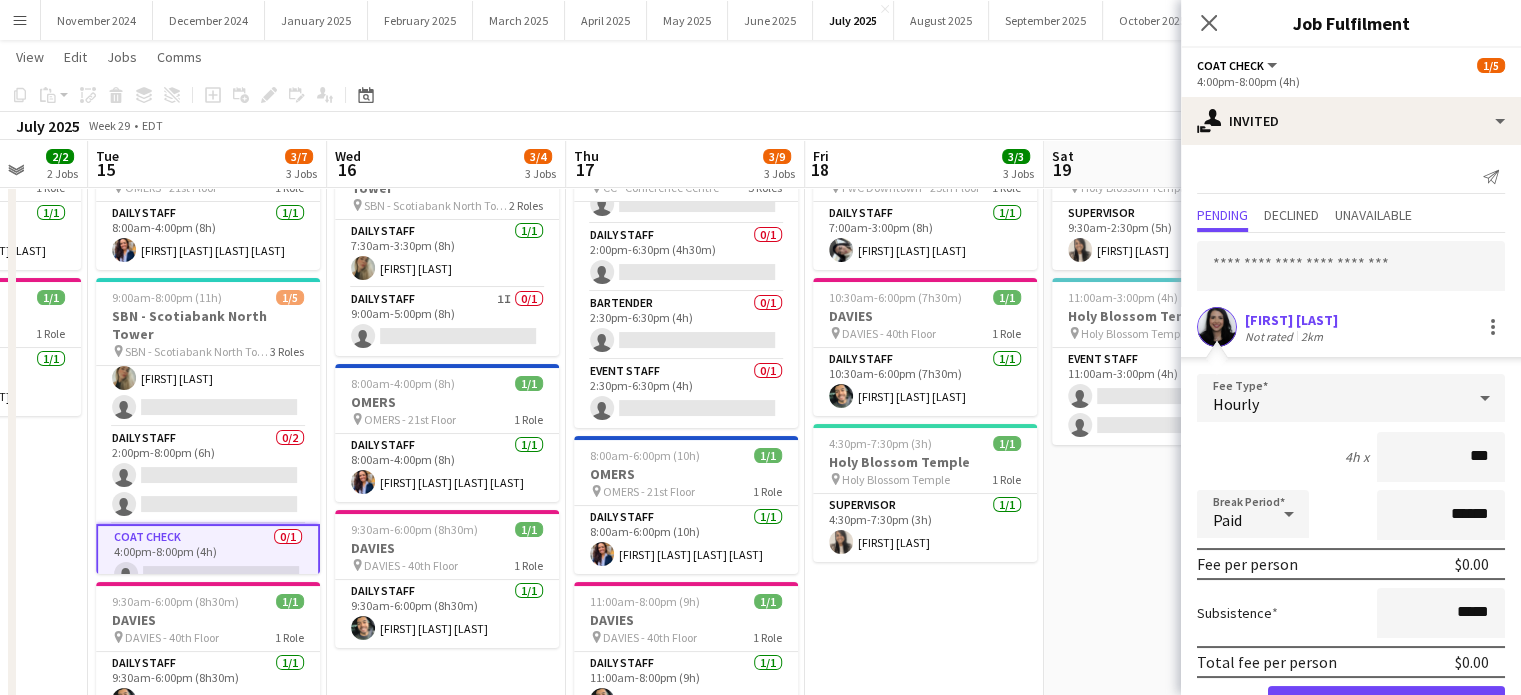type on "**" 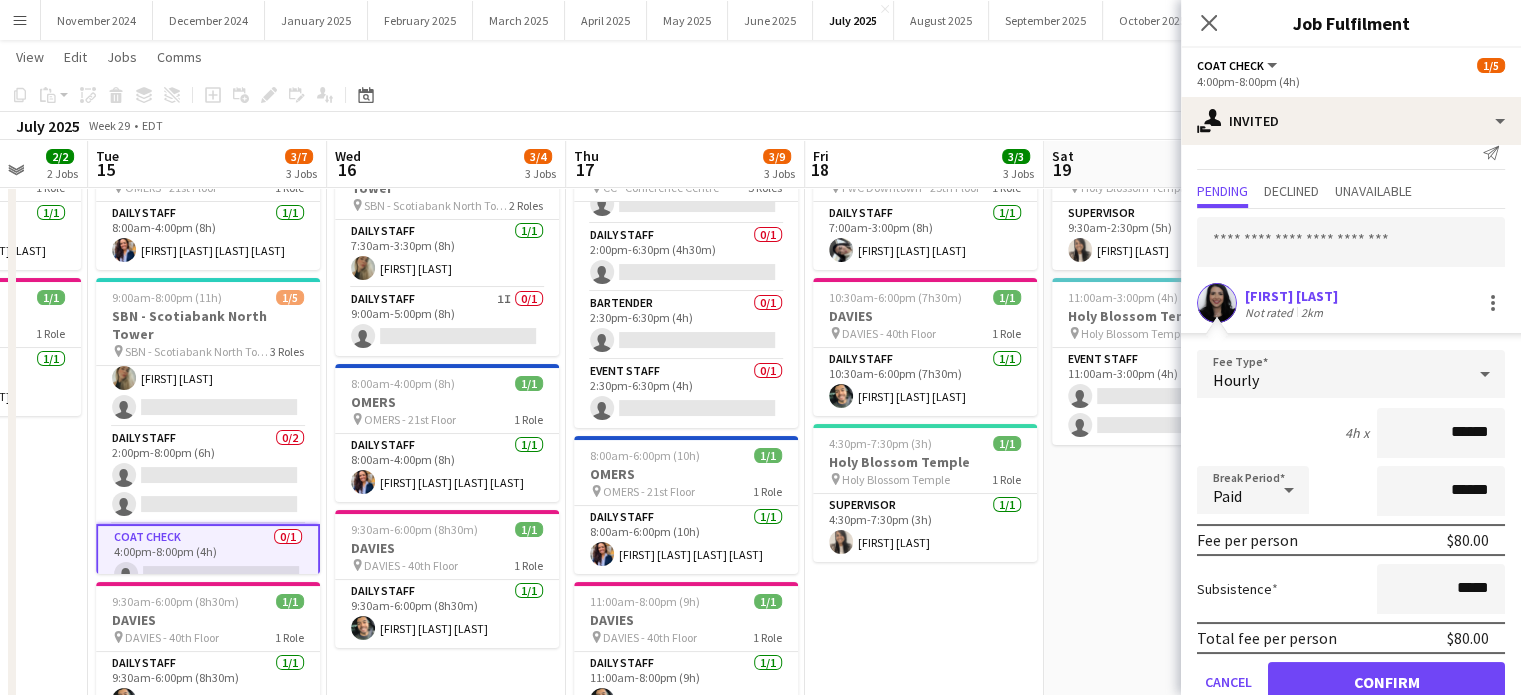 scroll, scrollTop: 64, scrollLeft: 0, axis: vertical 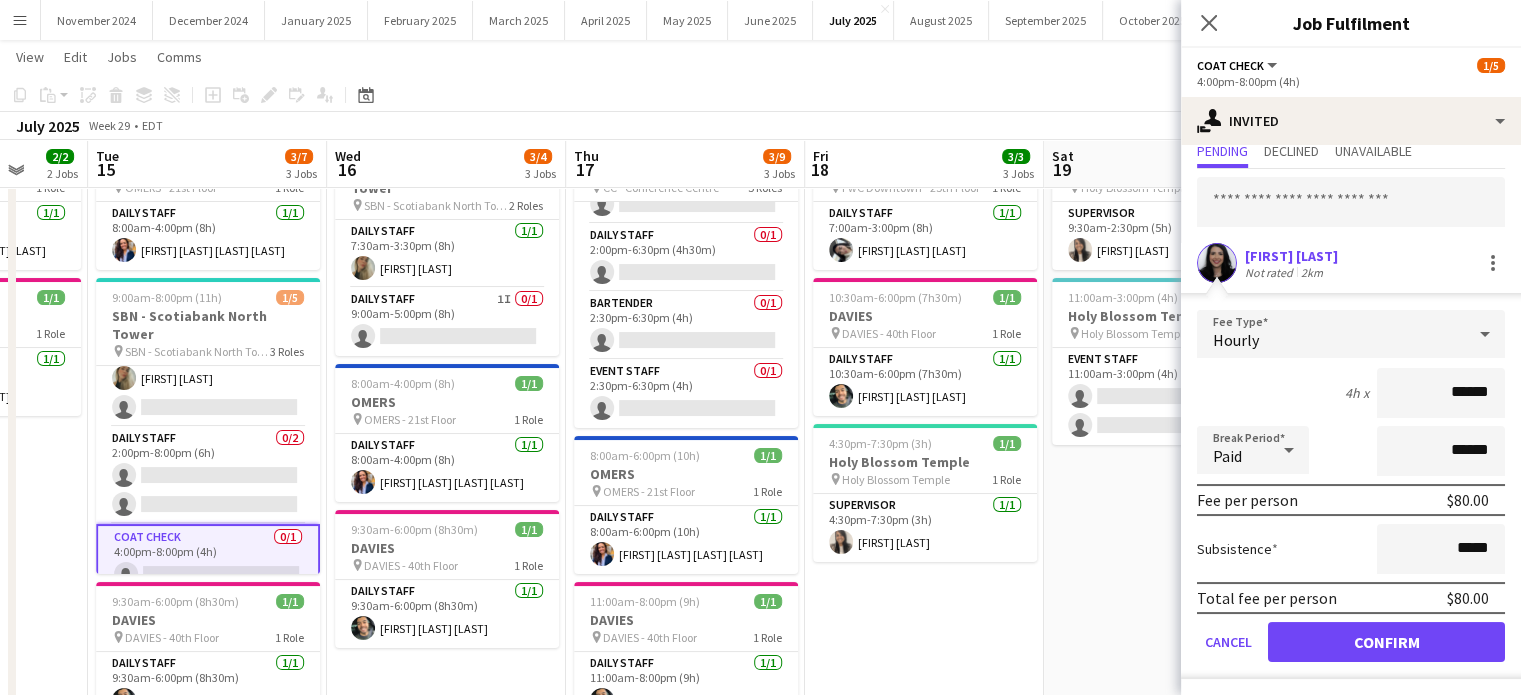 type on "******" 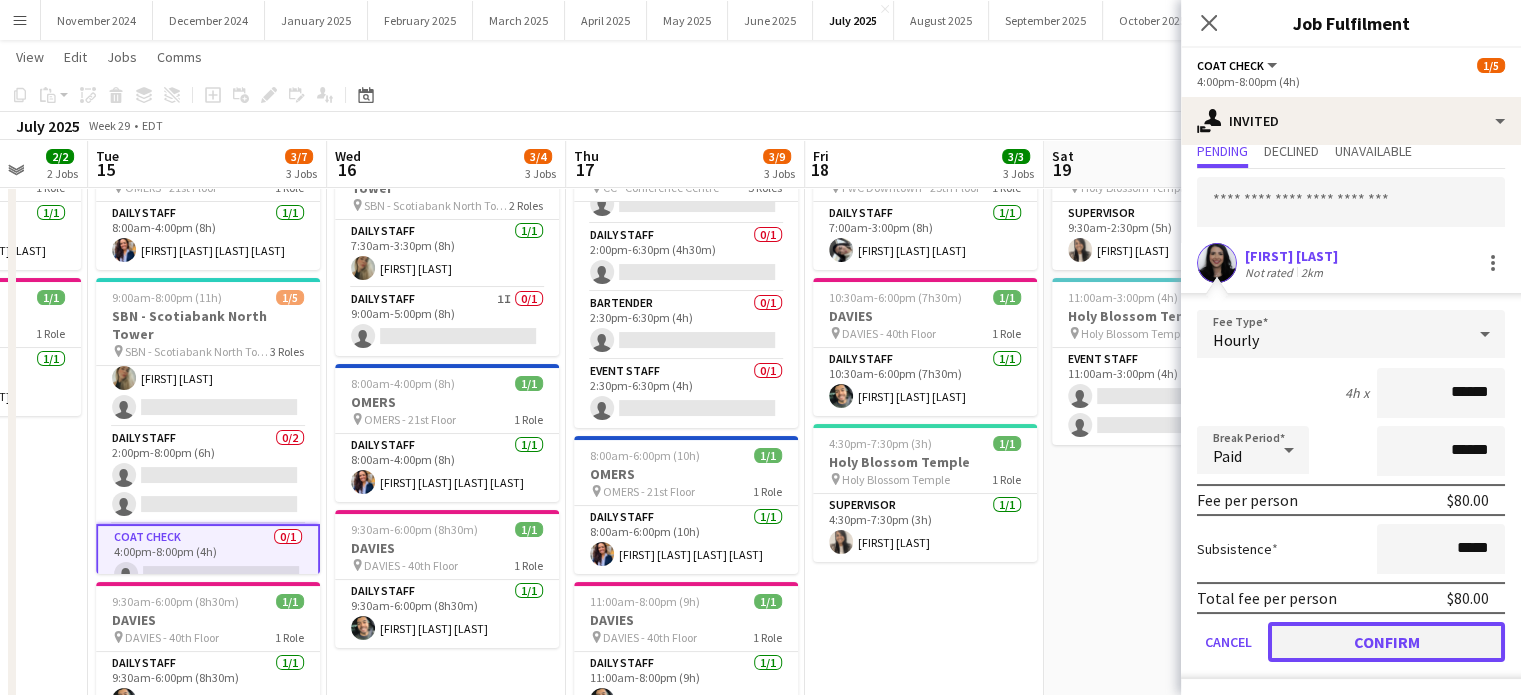 click on "Confirm" 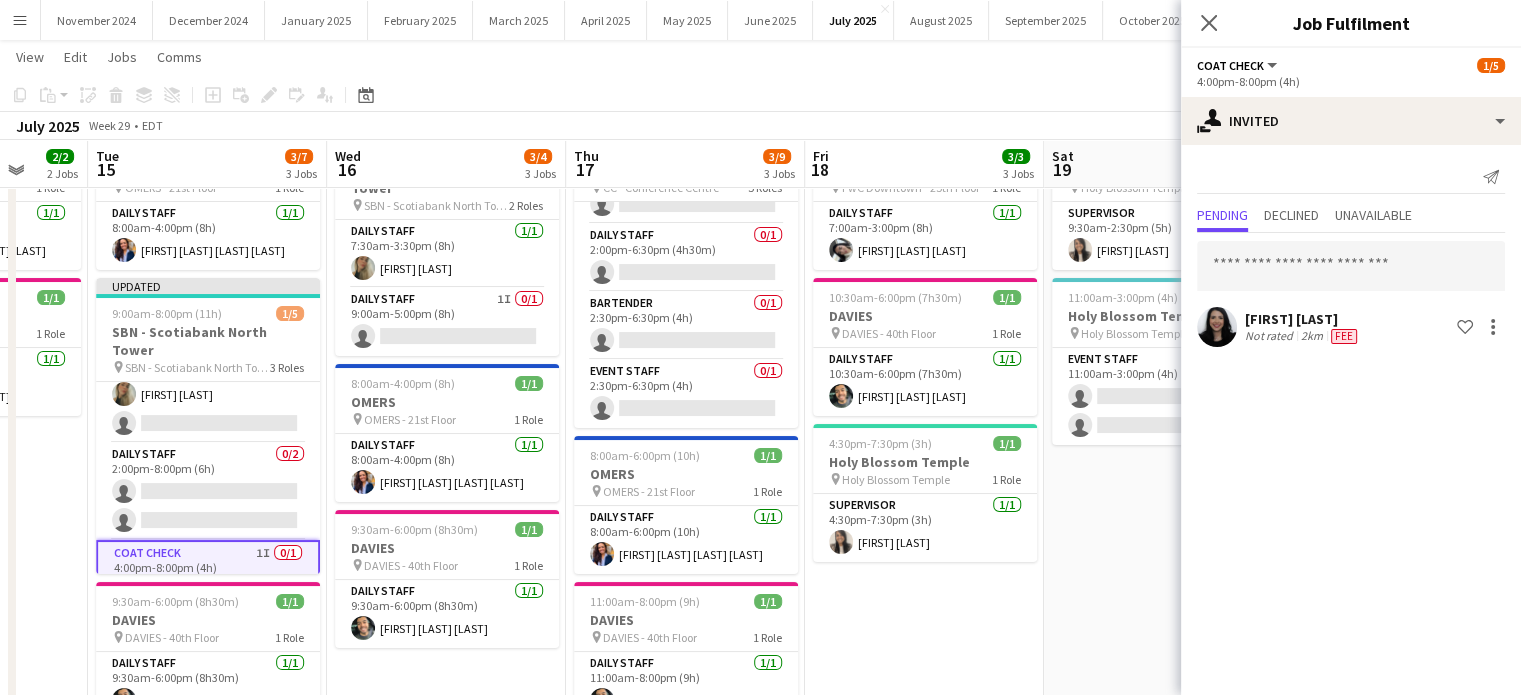 scroll, scrollTop: 0, scrollLeft: 0, axis: both 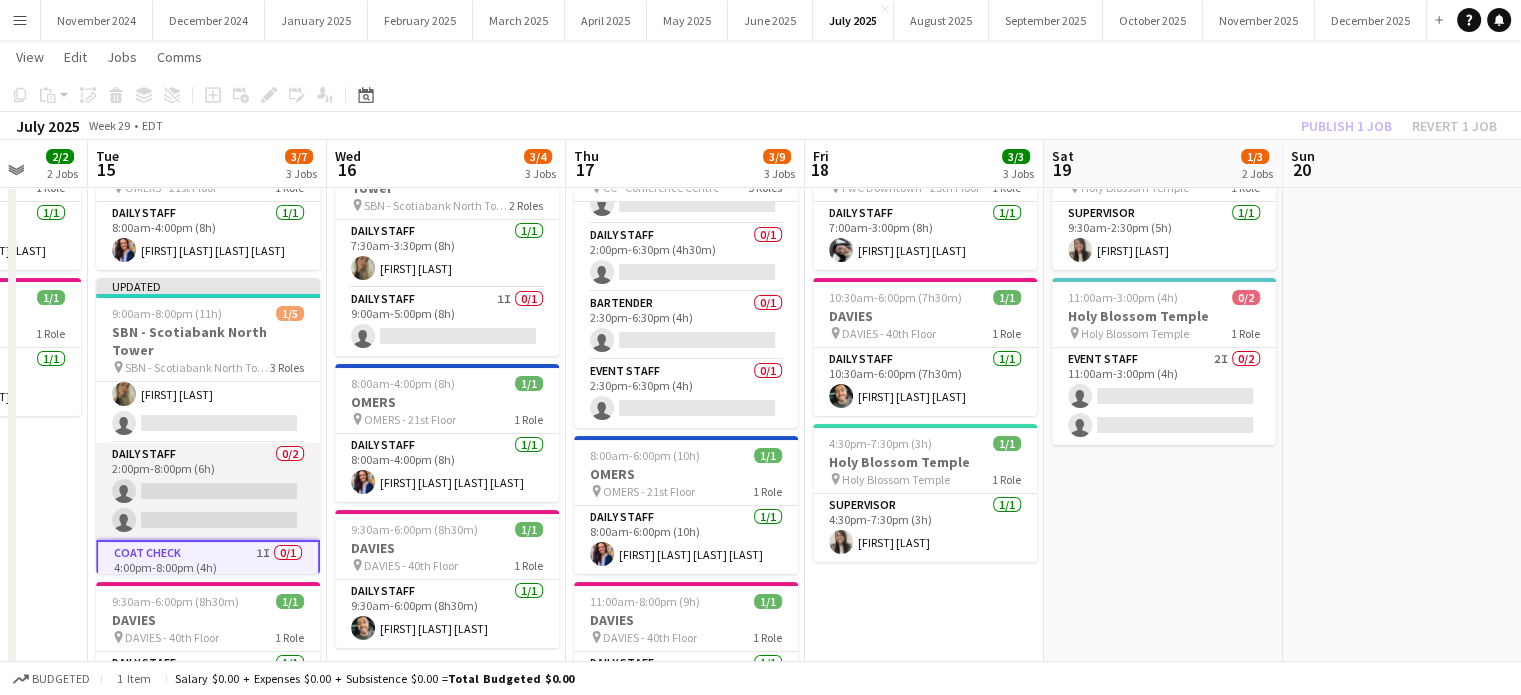 click on "Daily Staff   0/2   2:00pm-8:00pm (6h)
single-neutral-actions
single-neutral-actions" at bounding box center [208, 491] 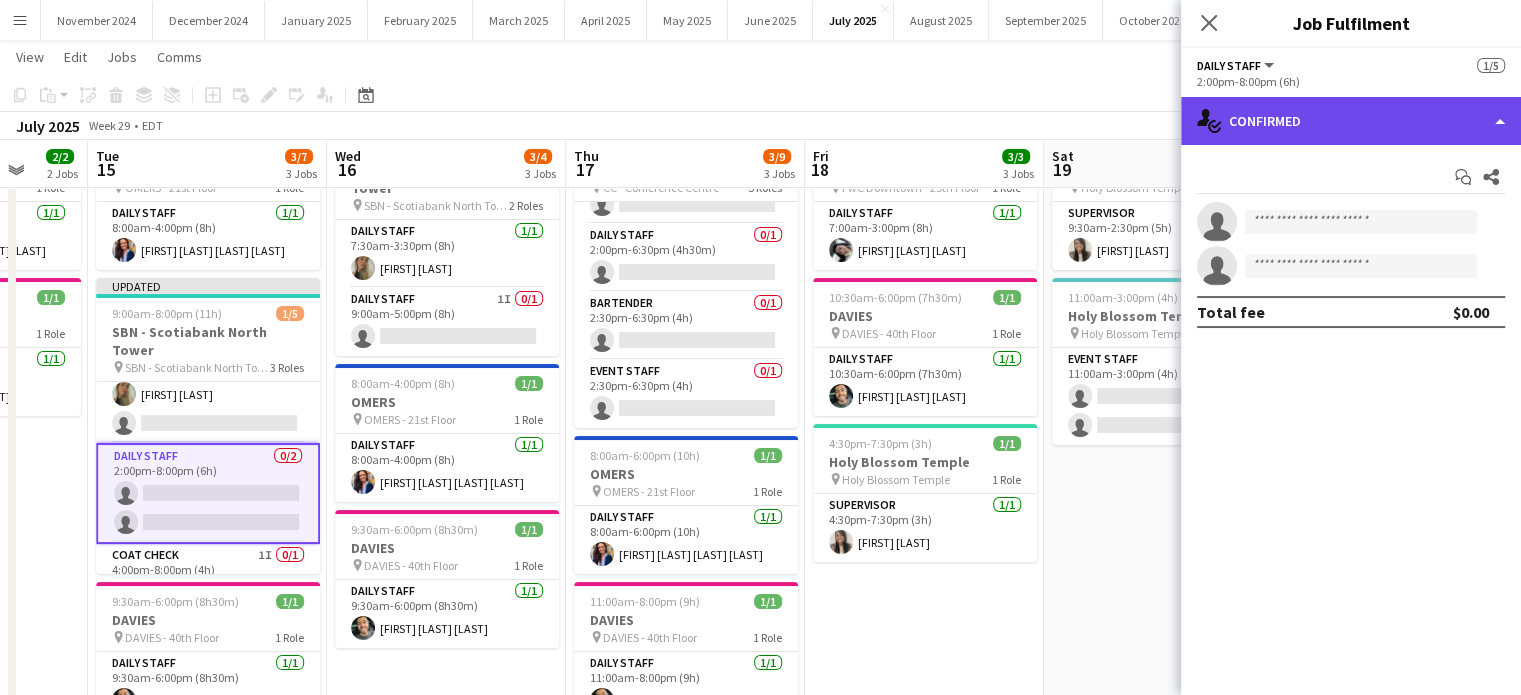click on "single-neutral-actions-check-2
Confirmed" 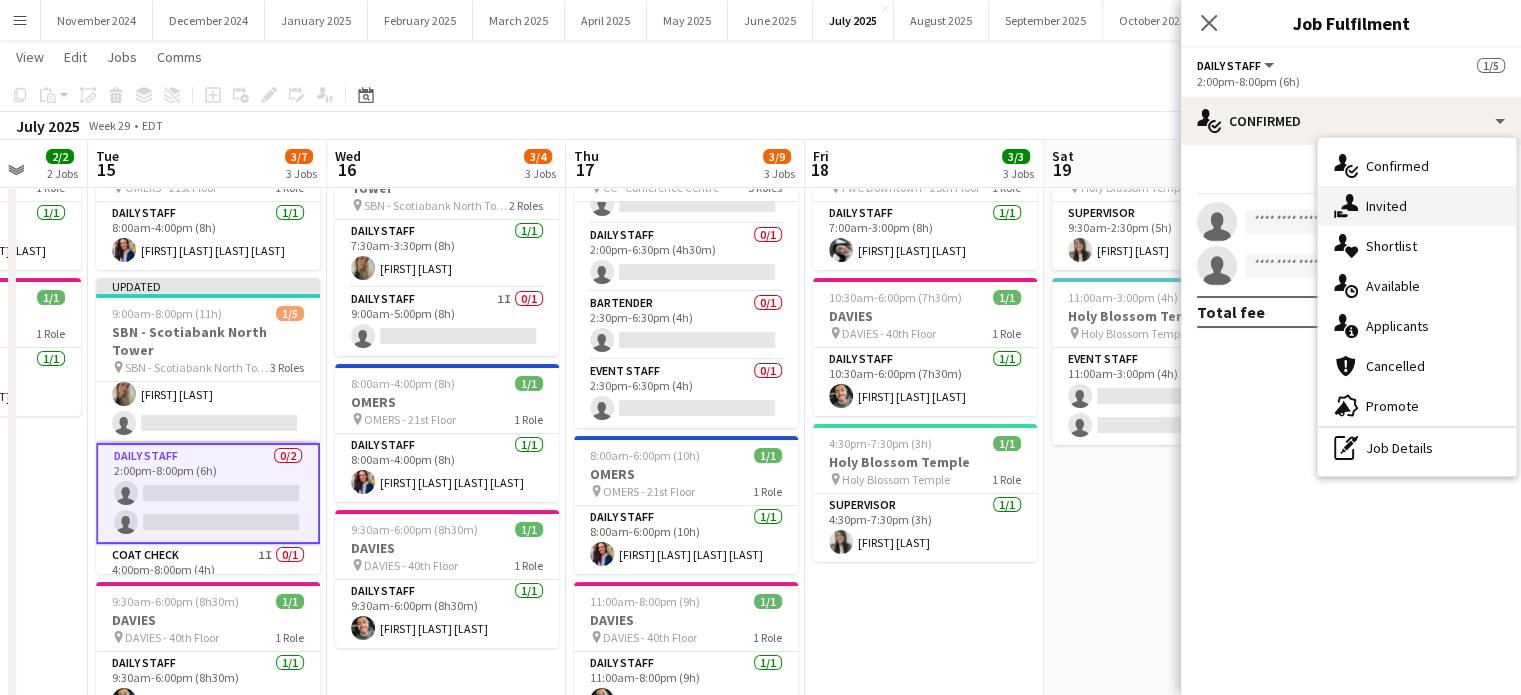 click on "single-neutral-actions-share-1
Invited" at bounding box center (1417, 206) 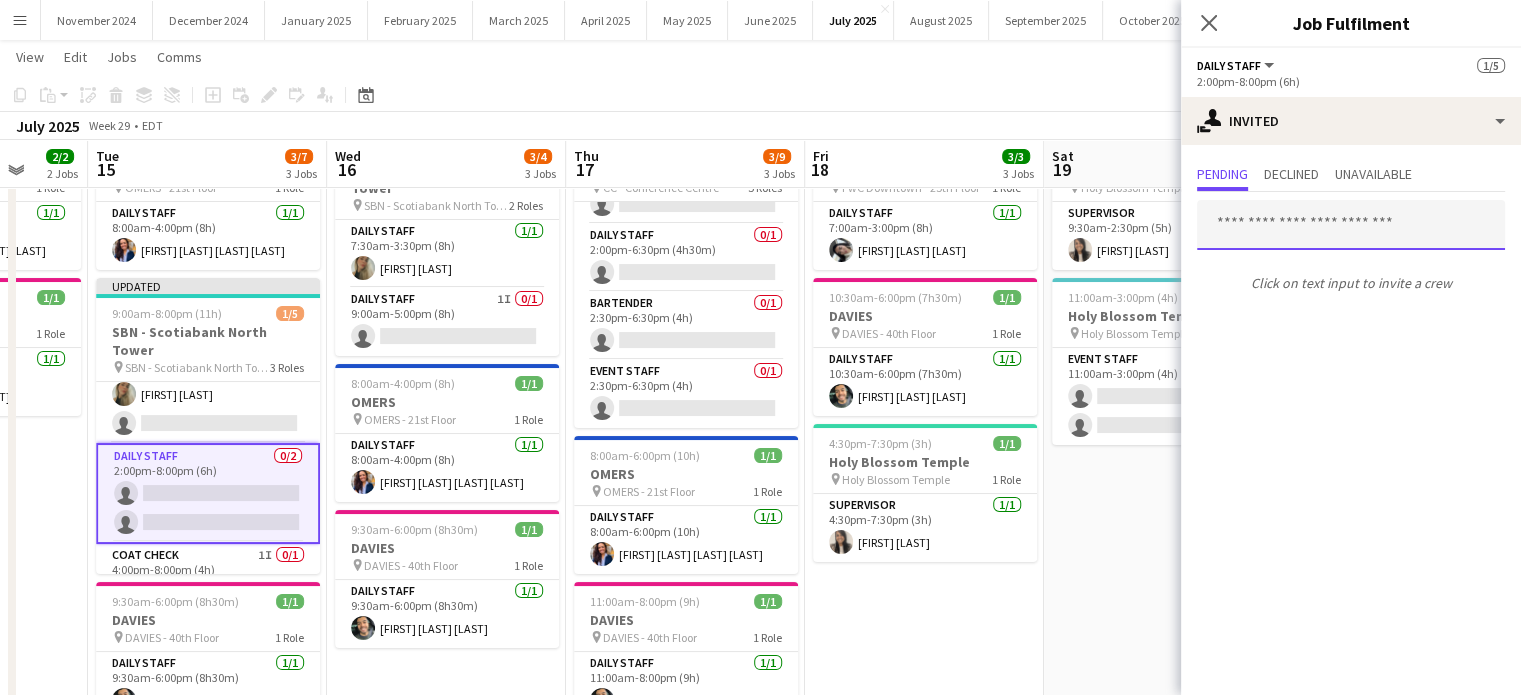 click at bounding box center (1351, 225) 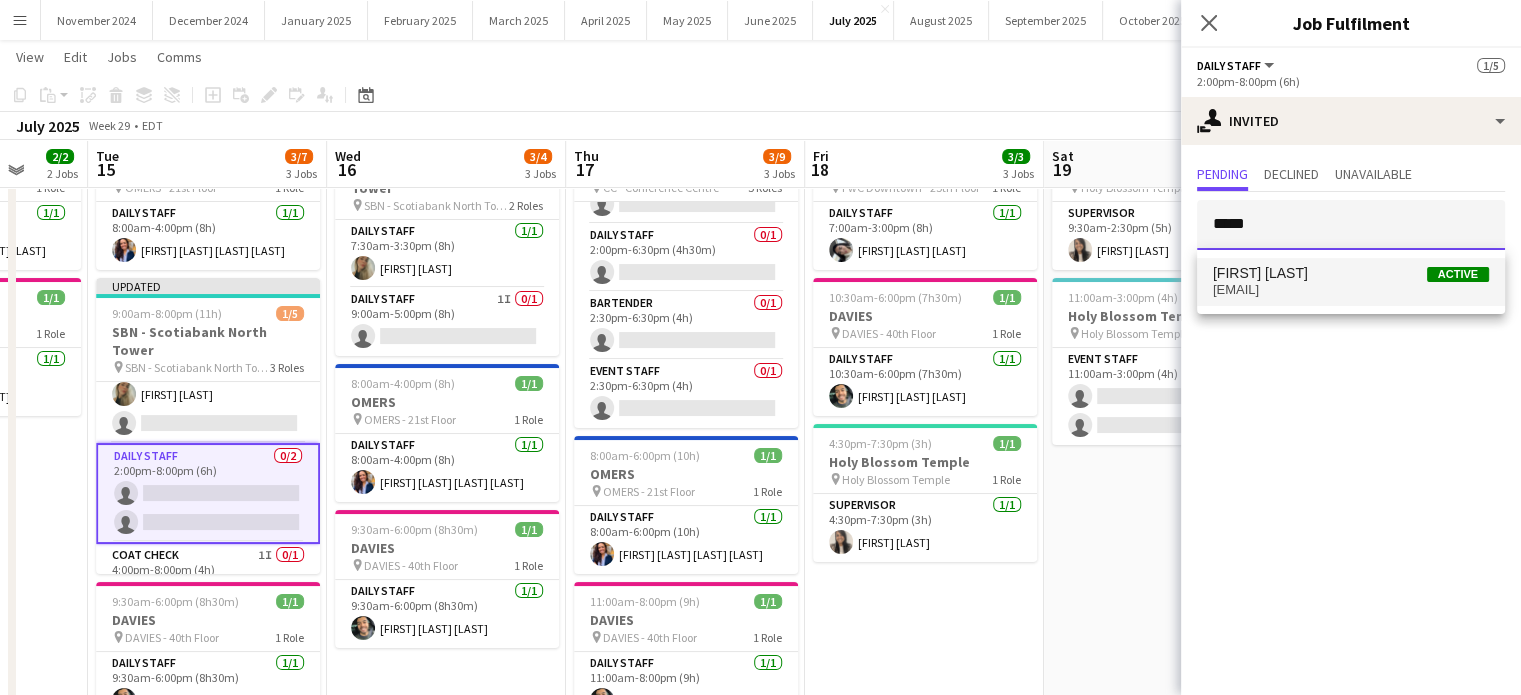 type on "*****" 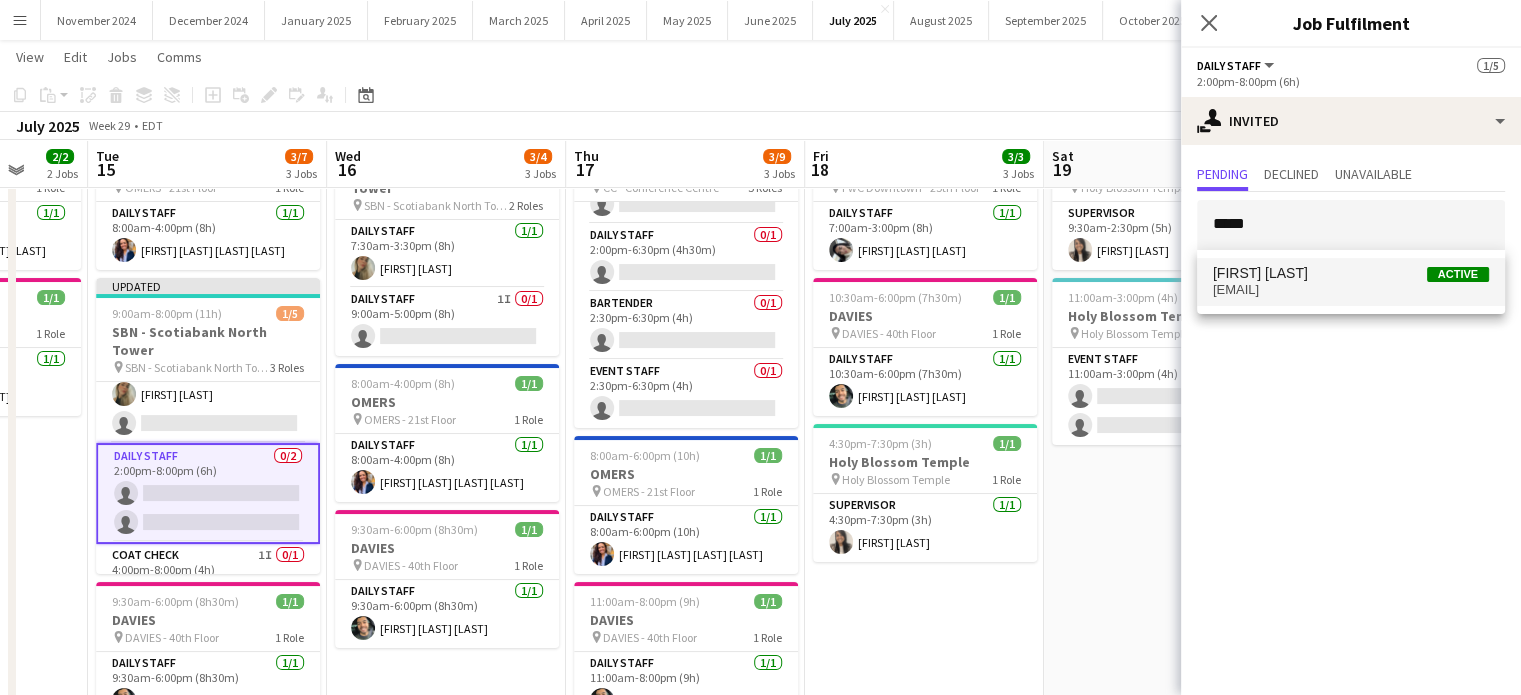 click on "[FIRST] [LAST]" at bounding box center [1260, 273] 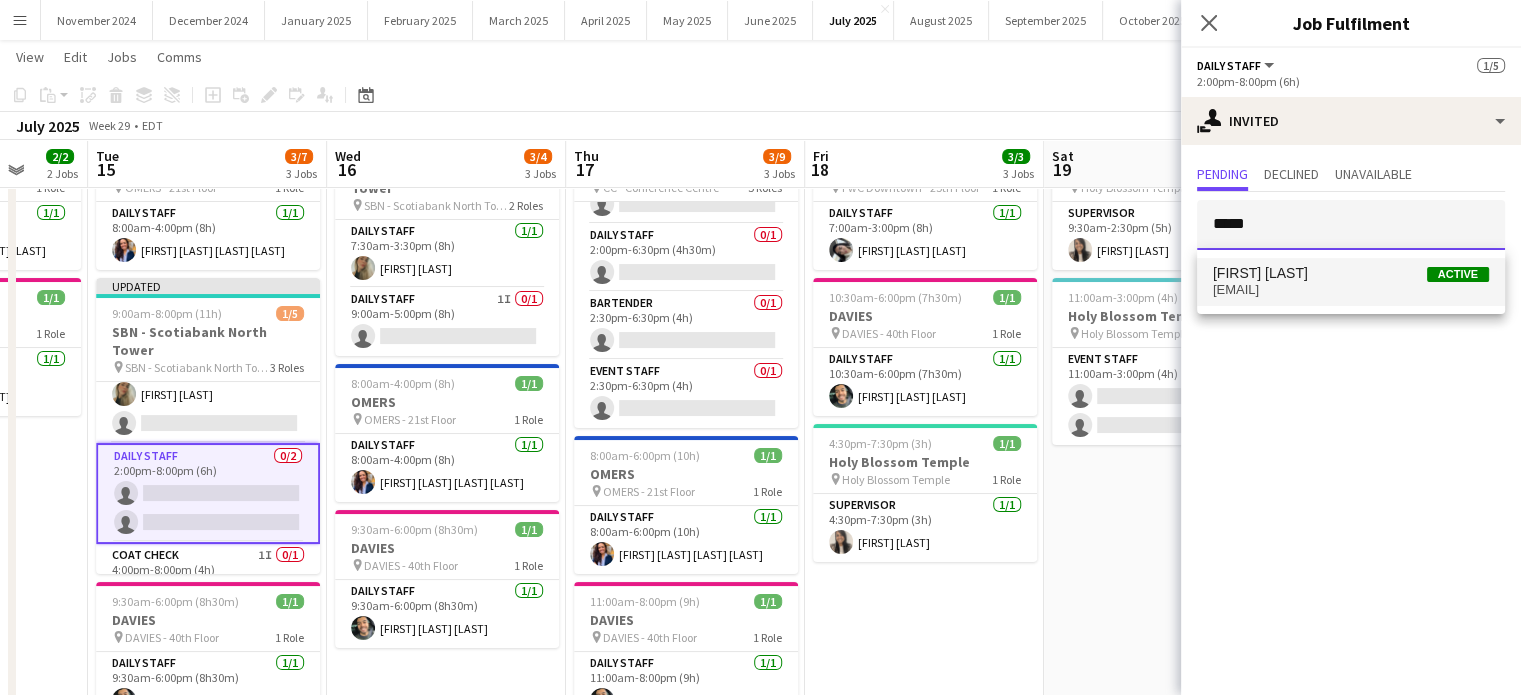 type 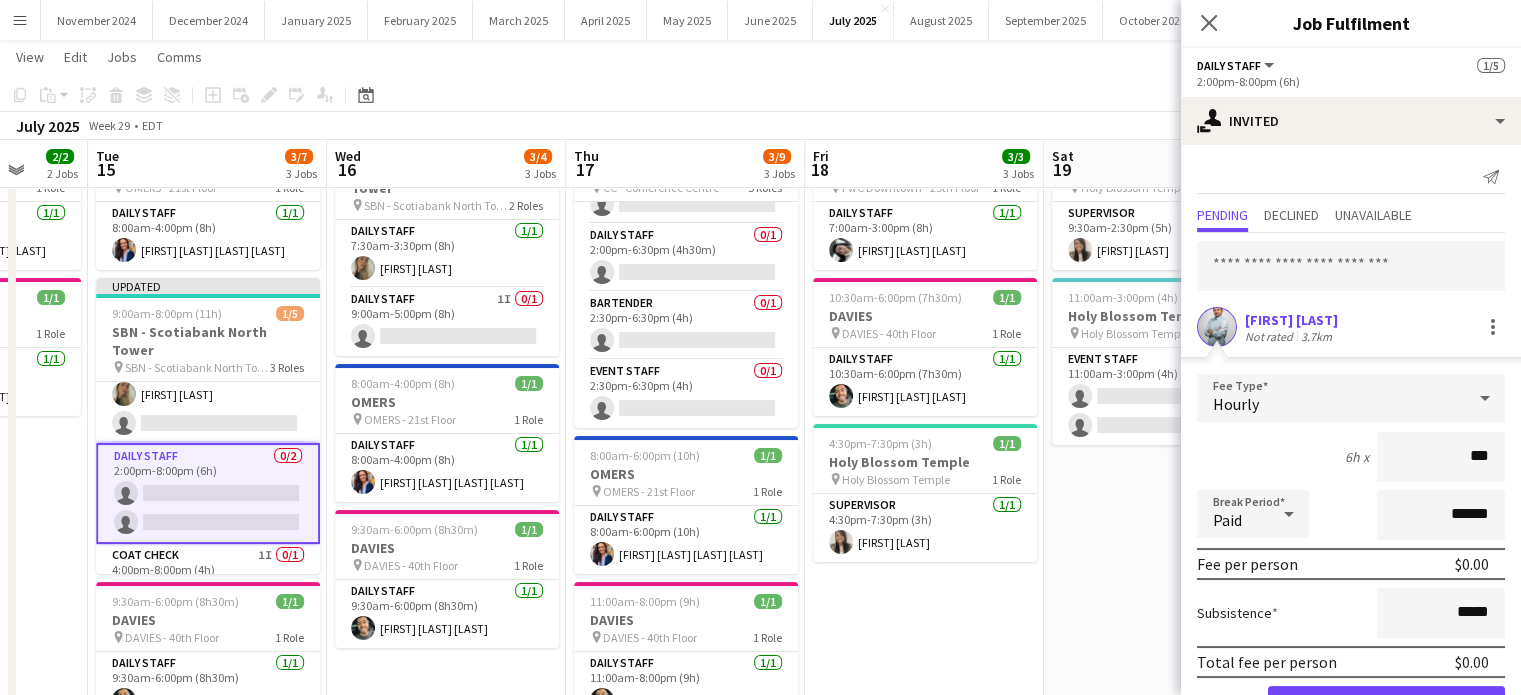 type on "**" 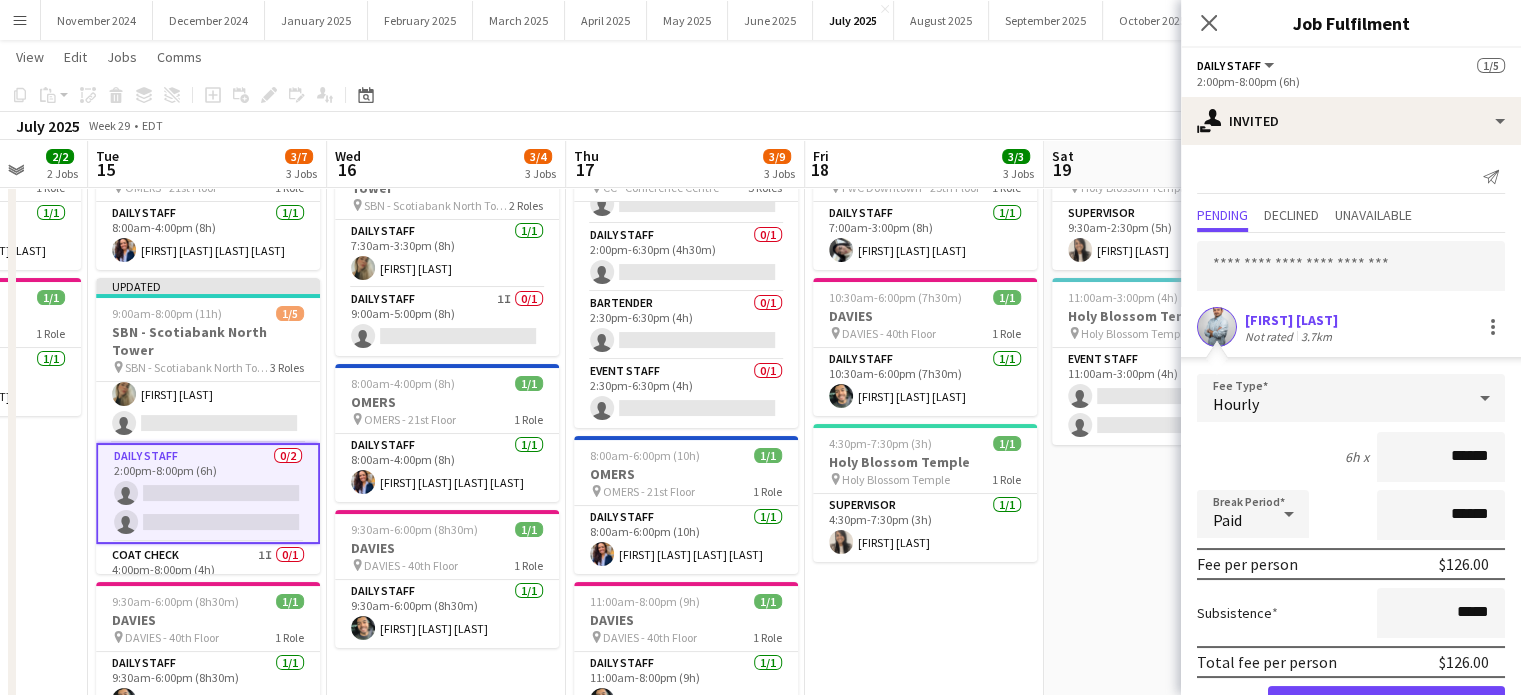 scroll, scrollTop: 64, scrollLeft: 0, axis: vertical 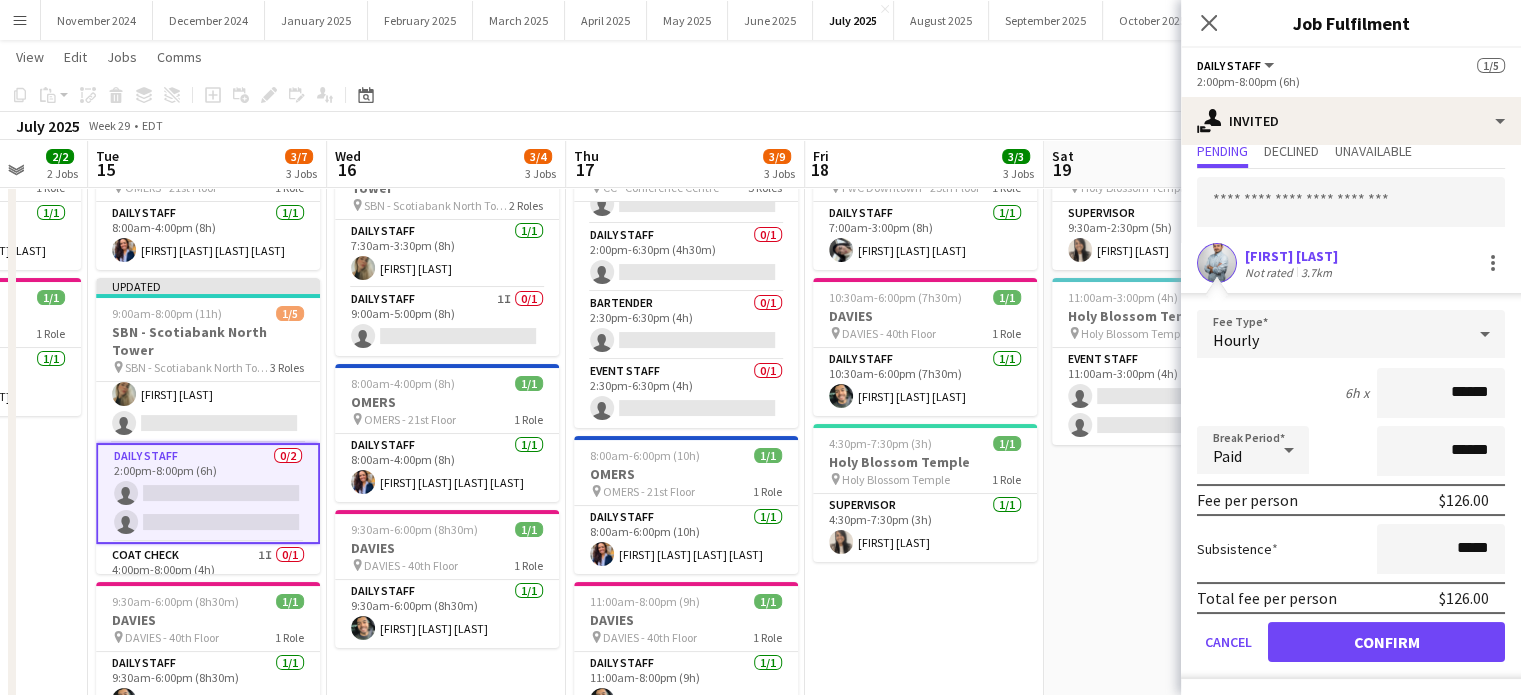 type on "******" 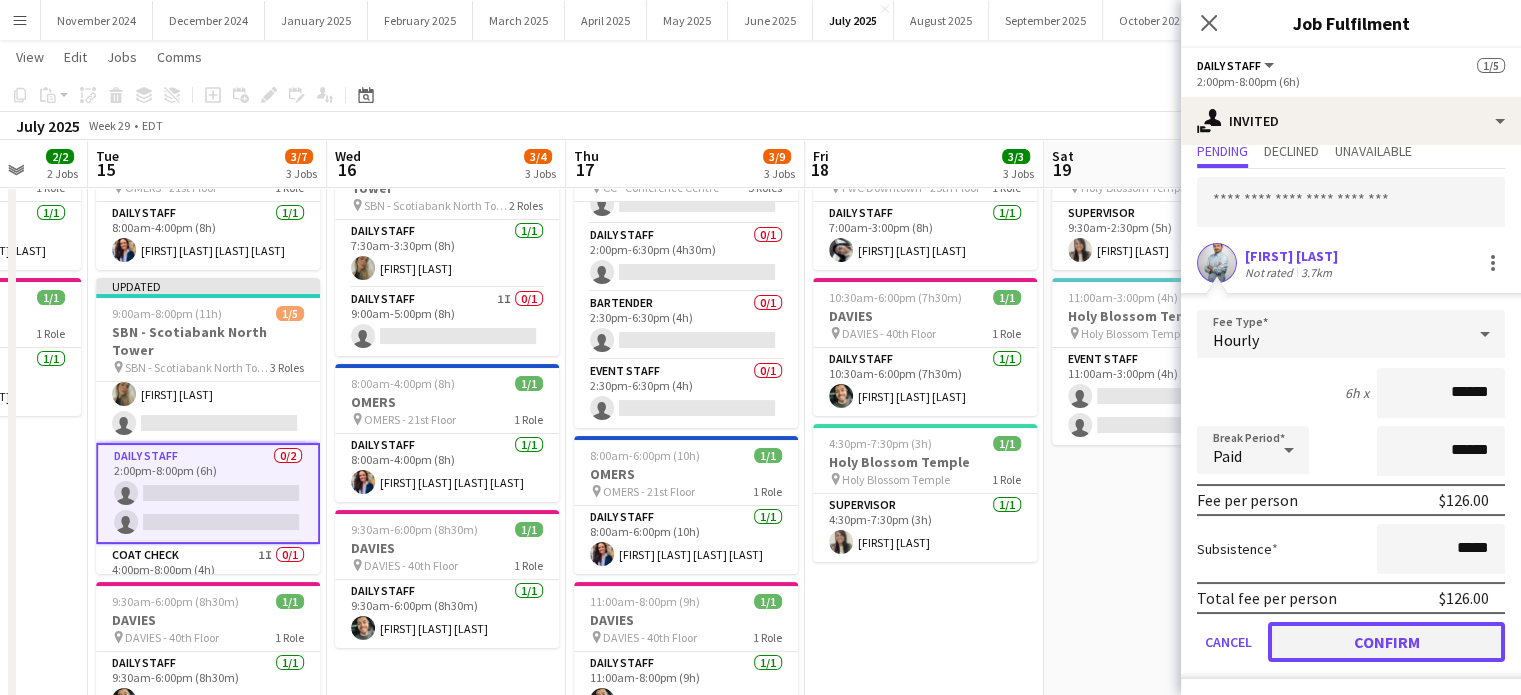 click on "Confirm" 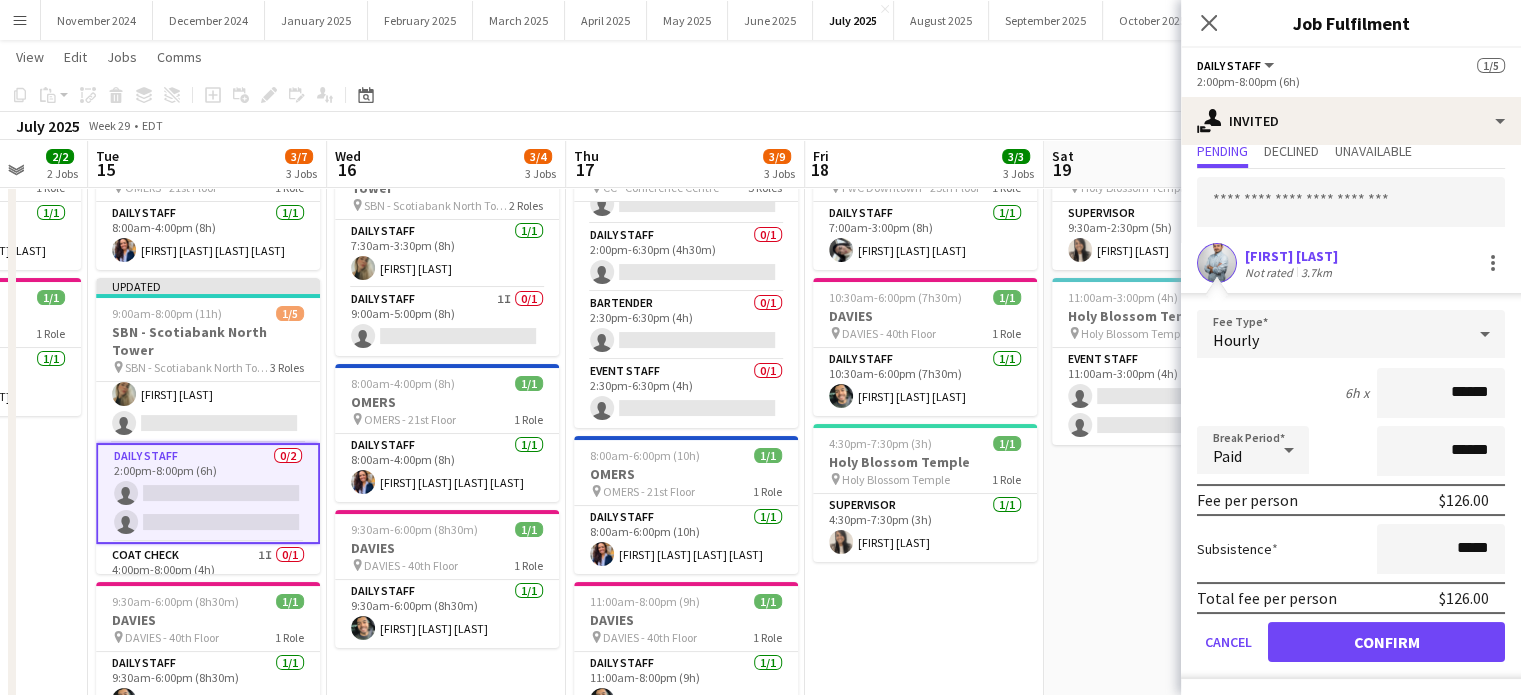 scroll, scrollTop: 0, scrollLeft: 0, axis: both 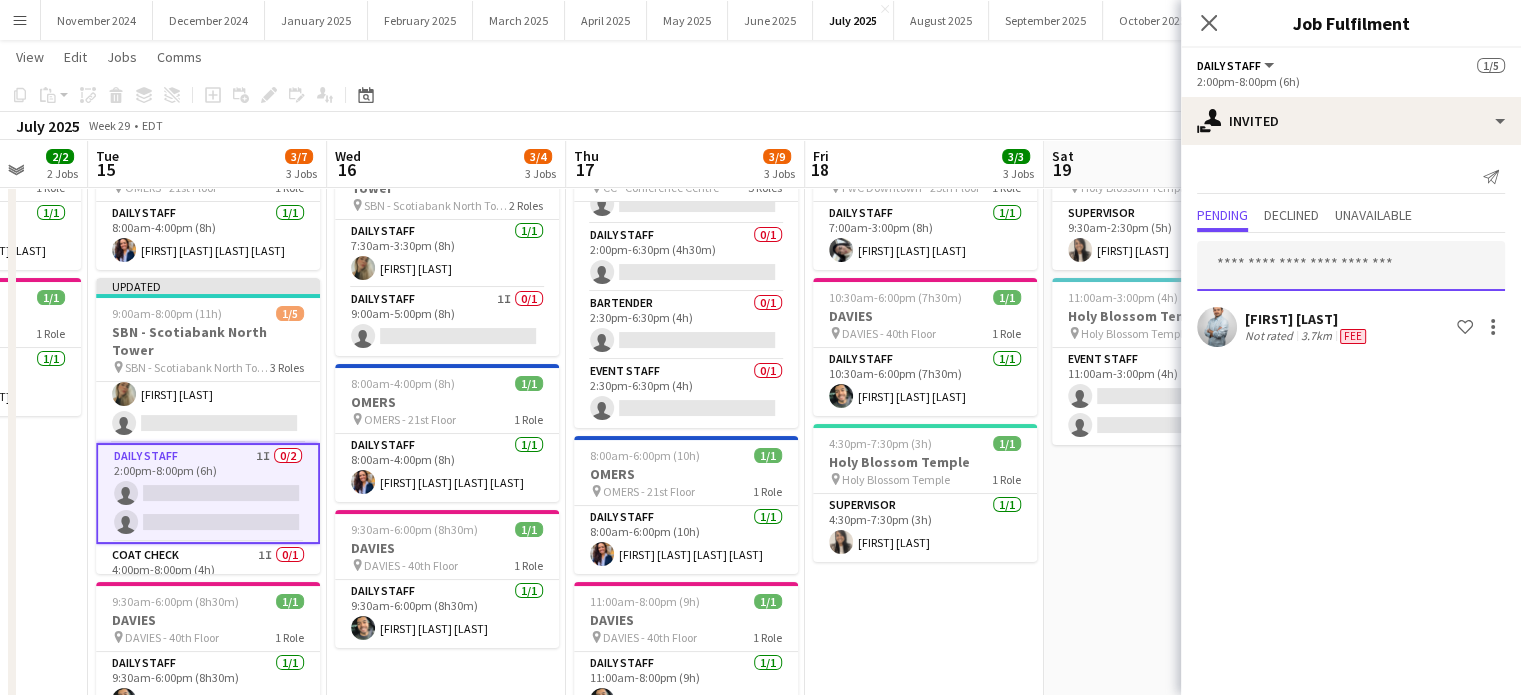 click at bounding box center (1351, 266) 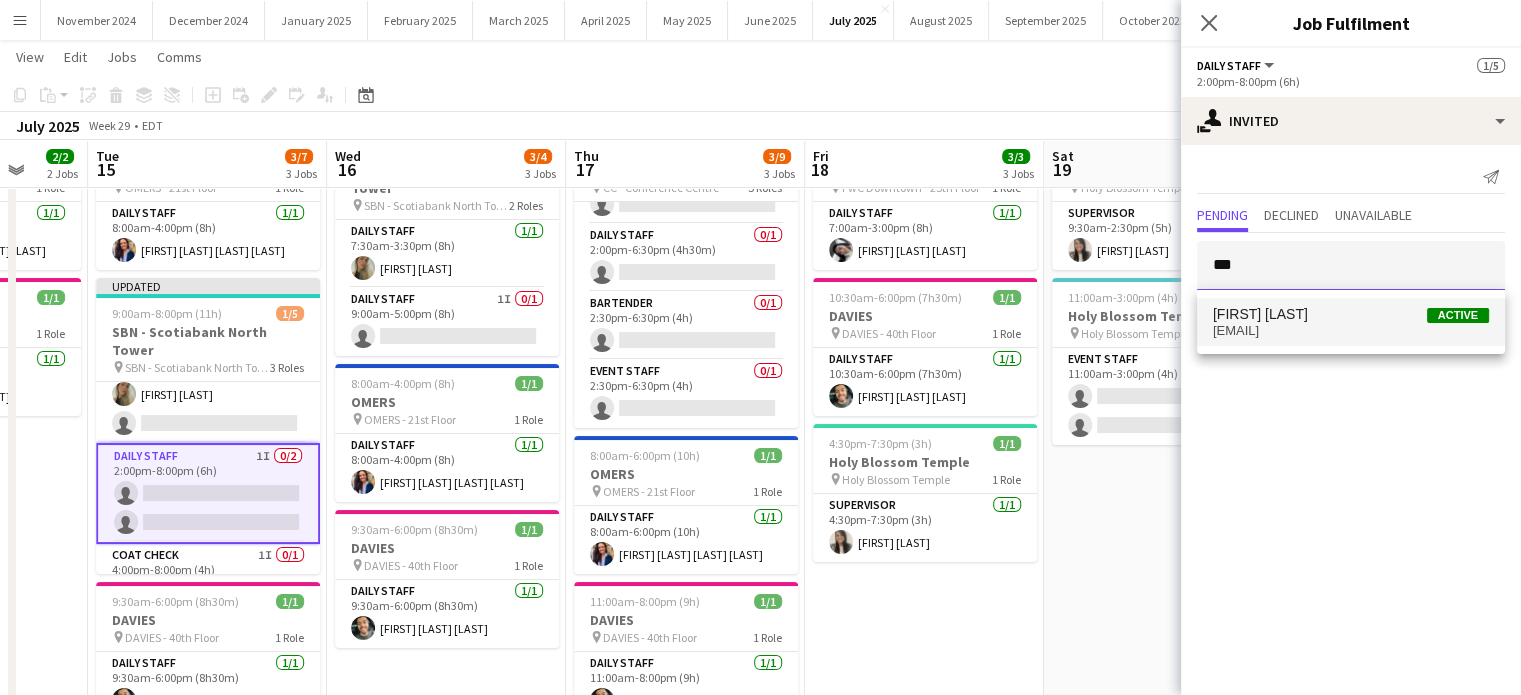 type on "***" 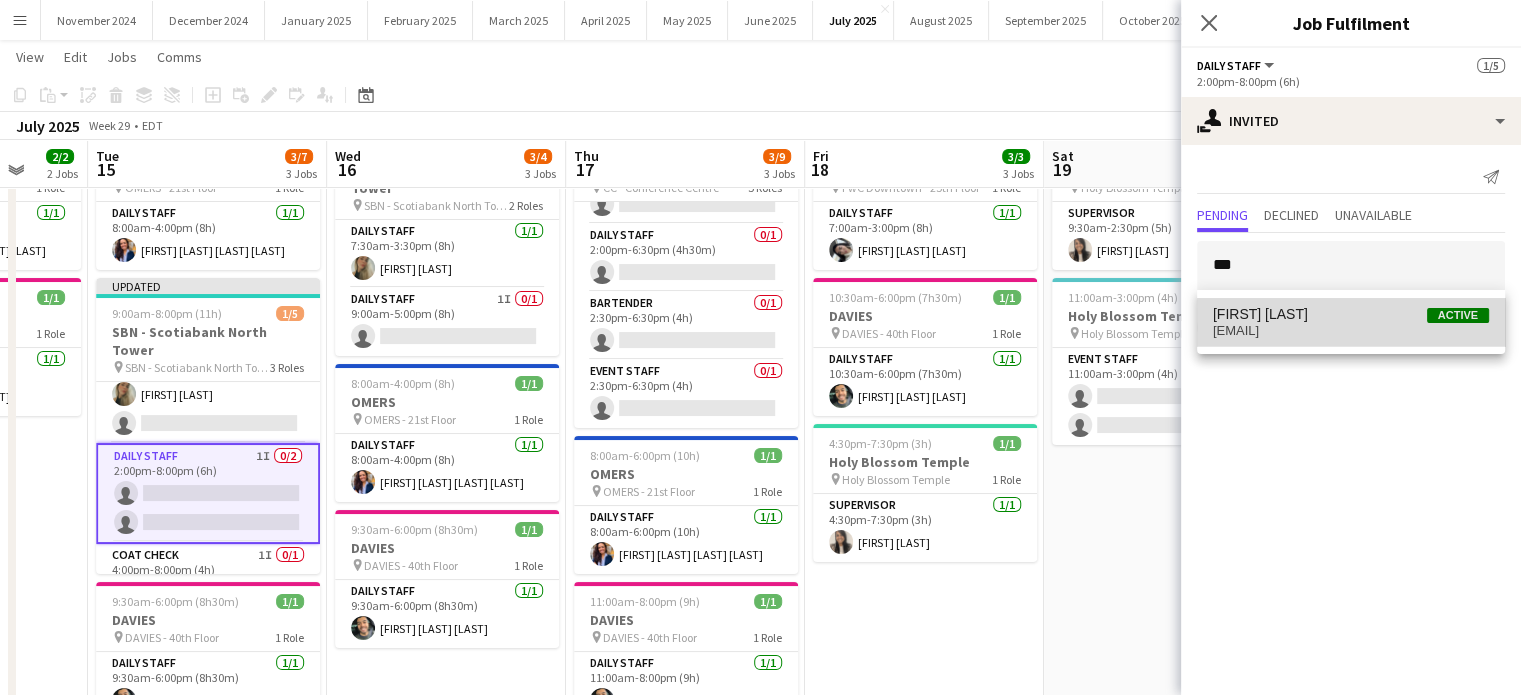 click on "[EMAIL]" at bounding box center (1351, 331) 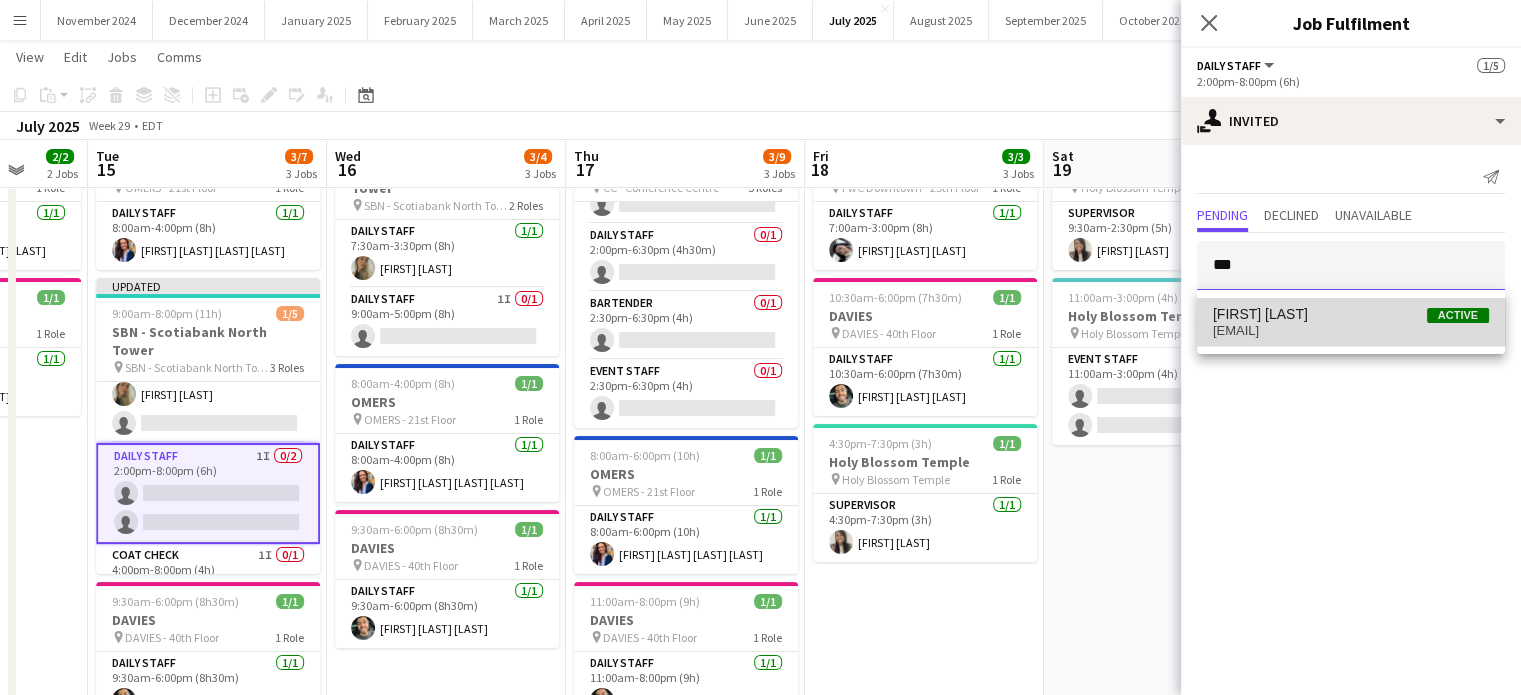 type 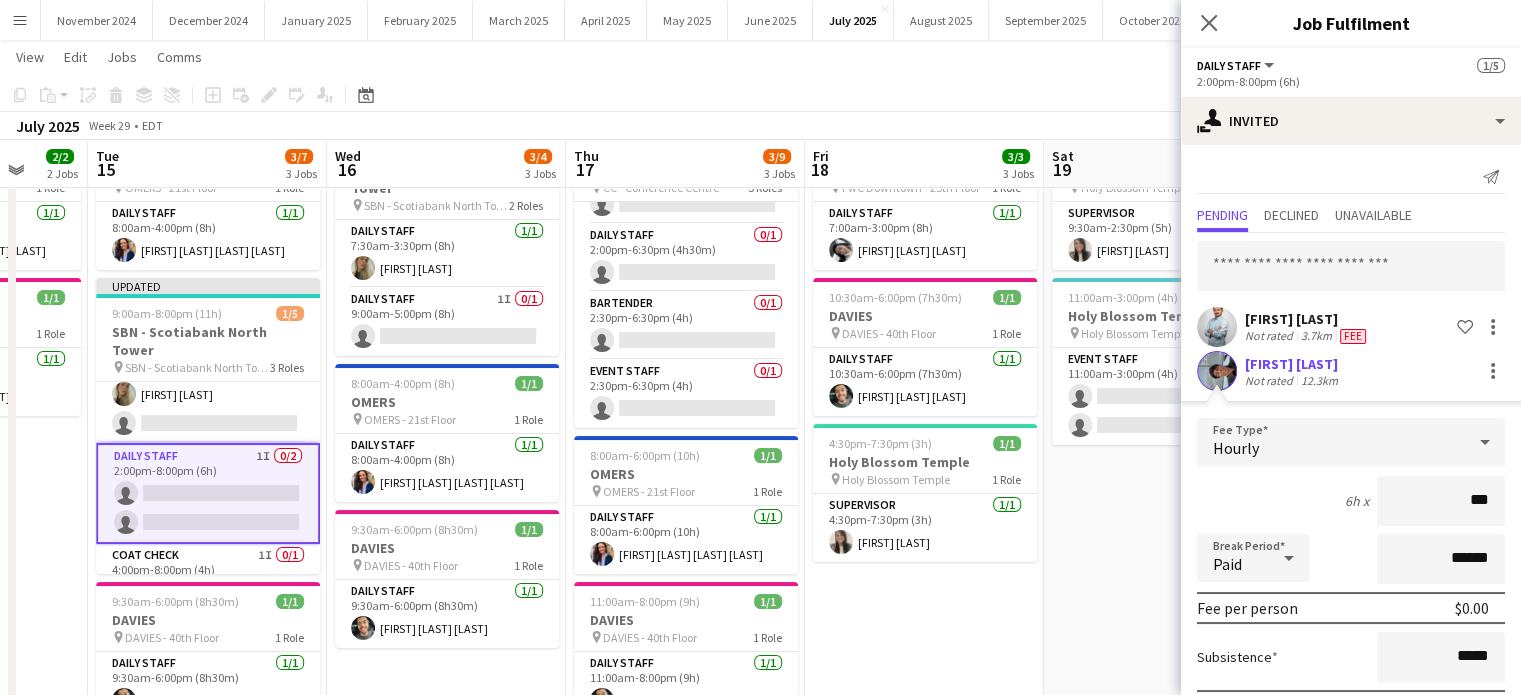 type on "**" 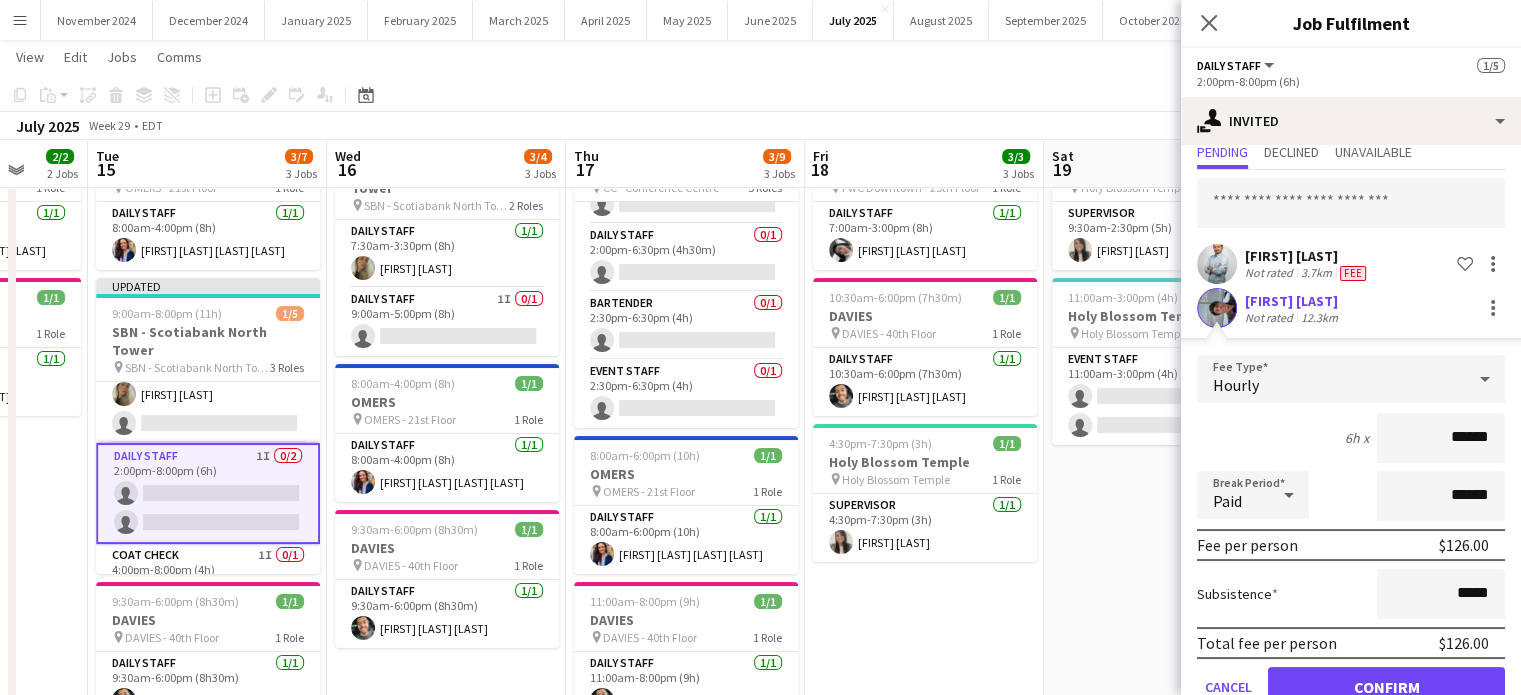 scroll, scrollTop: 108, scrollLeft: 0, axis: vertical 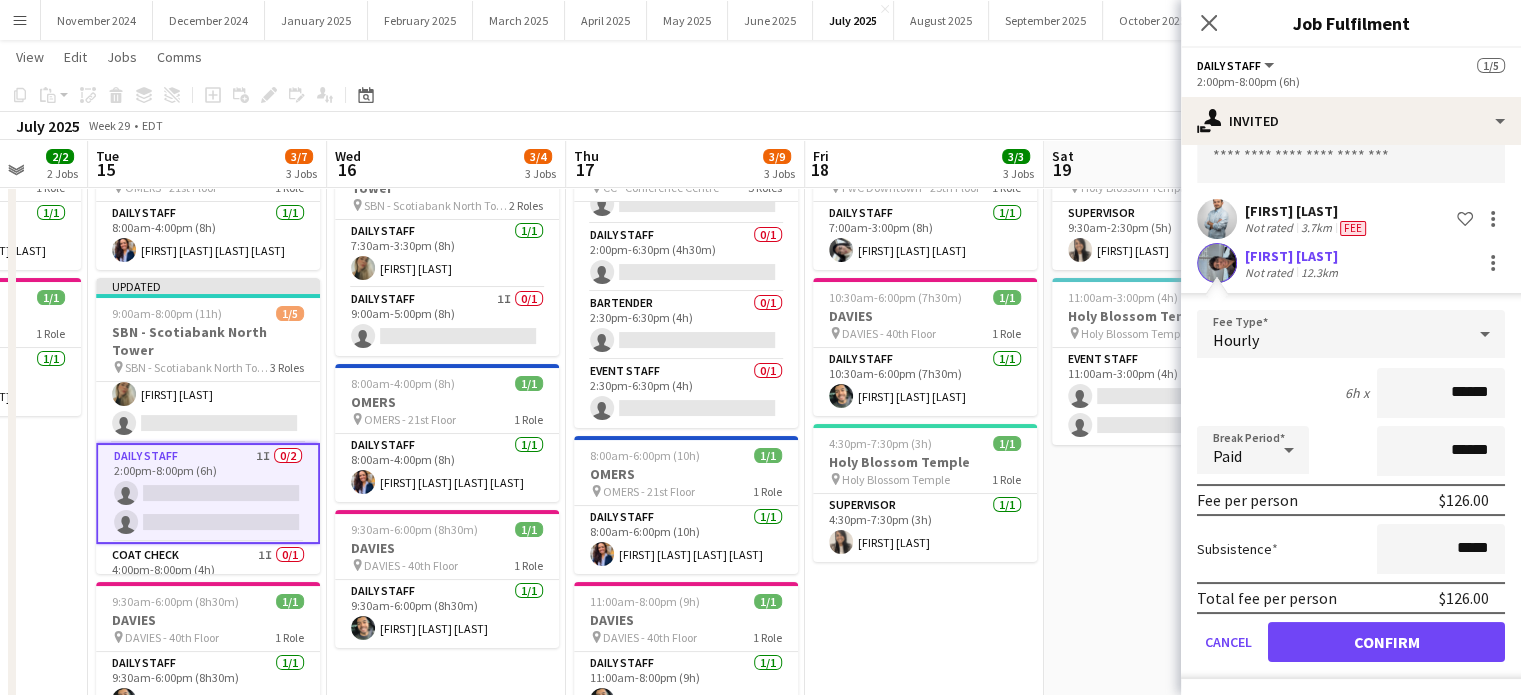 type on "******" 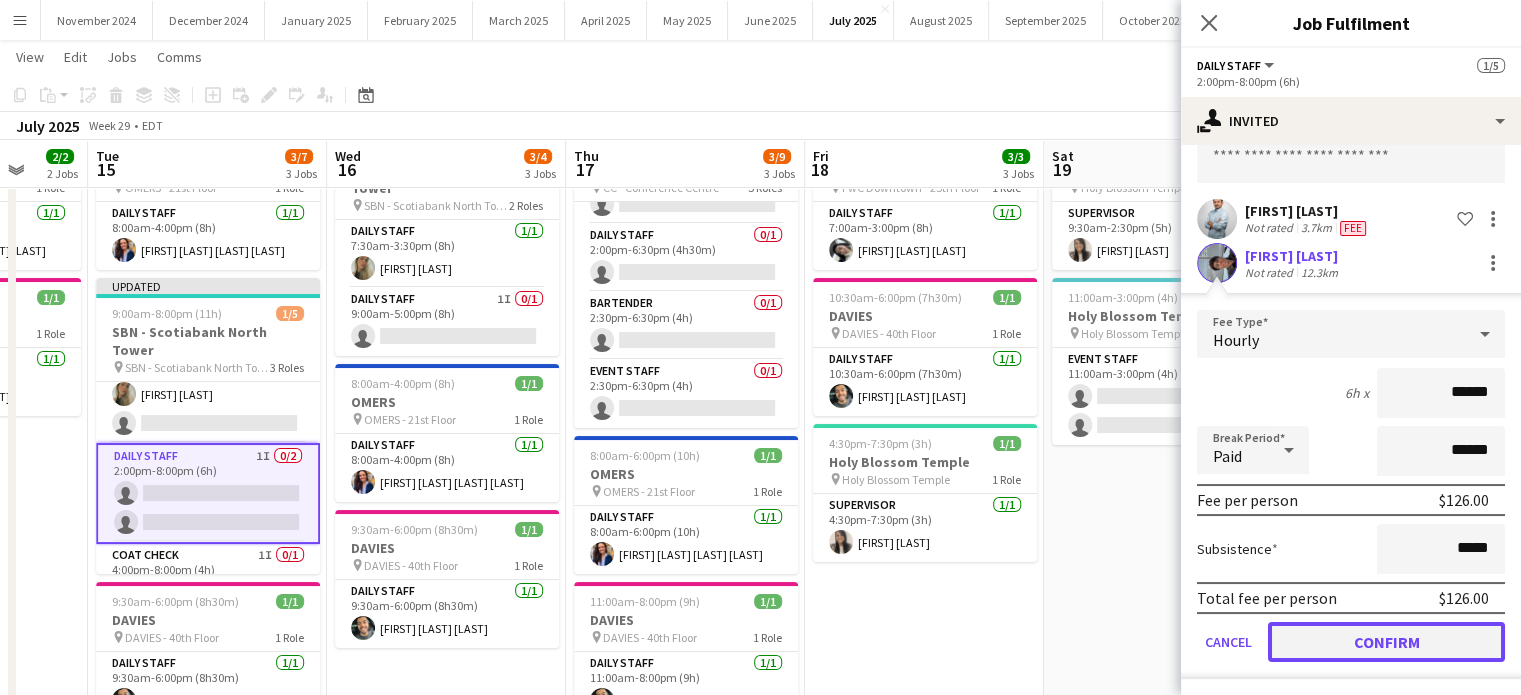 click on "Confirm" 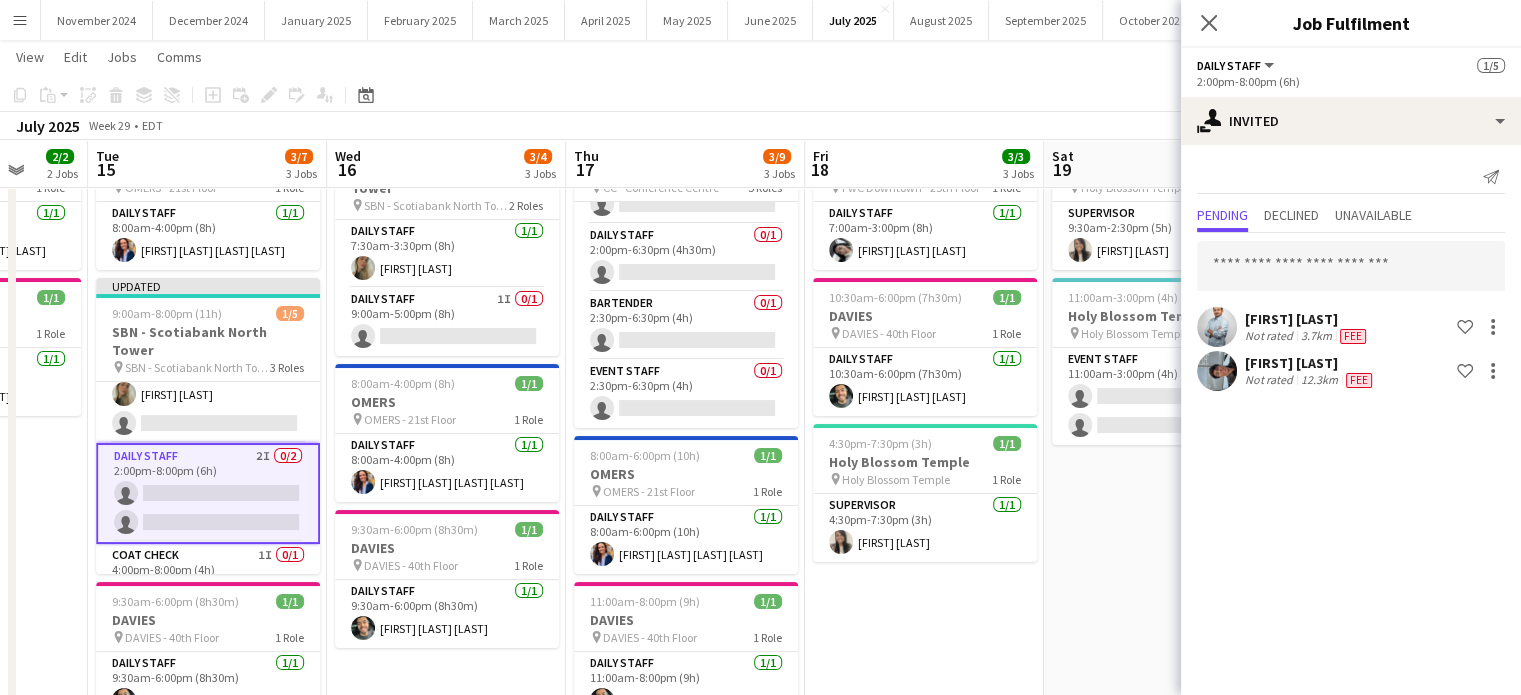 scroll, scrollTop: 0, scrollLeft: 0, axis: both 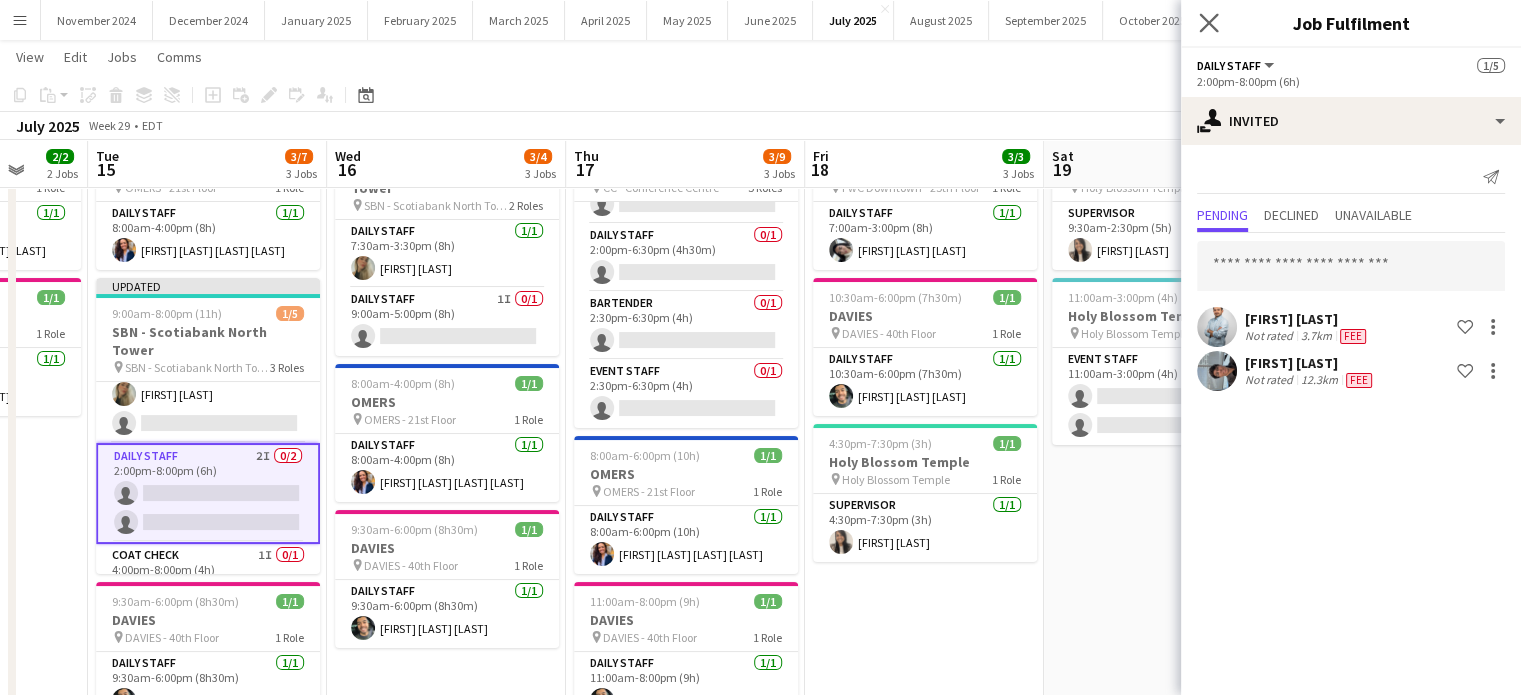 click on "Close pop-in" 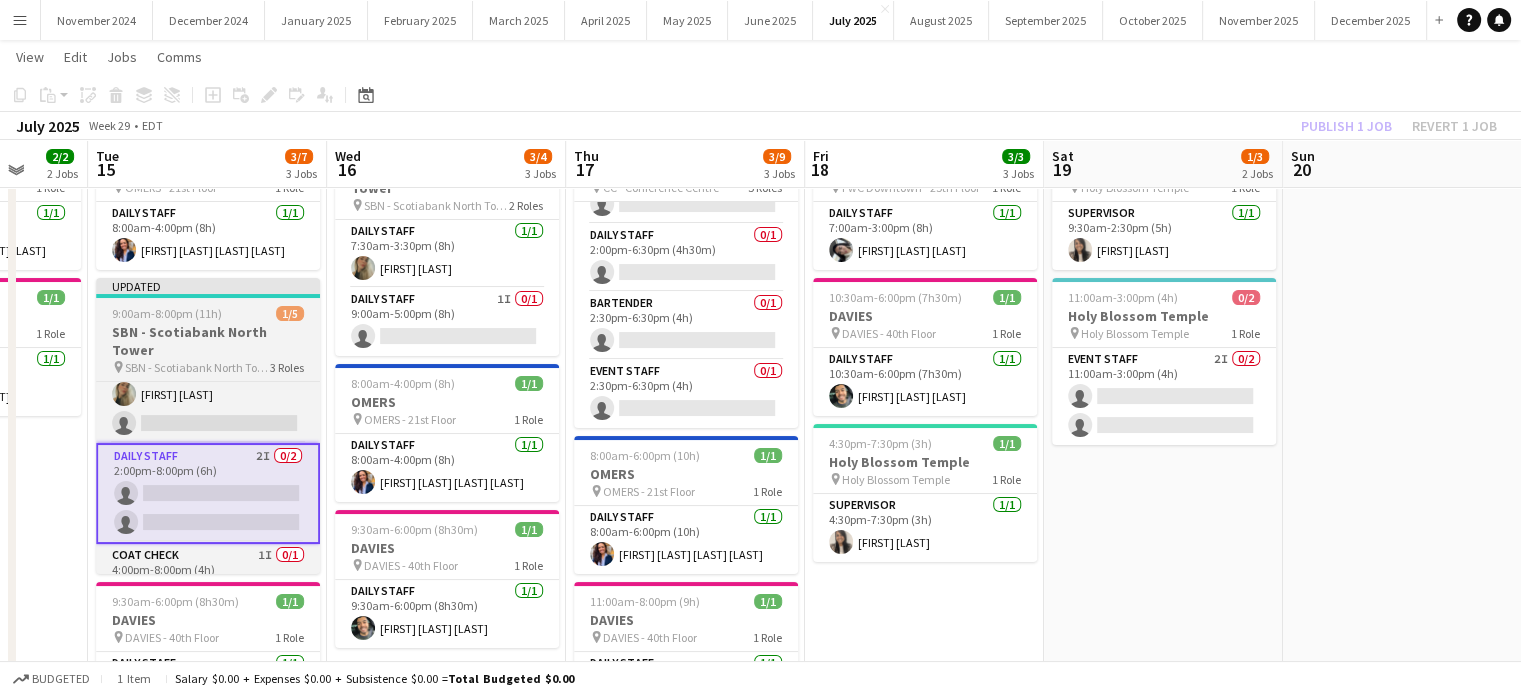 click on "9:00am-8:00pm (11h)" at bounding box center (167, 313) 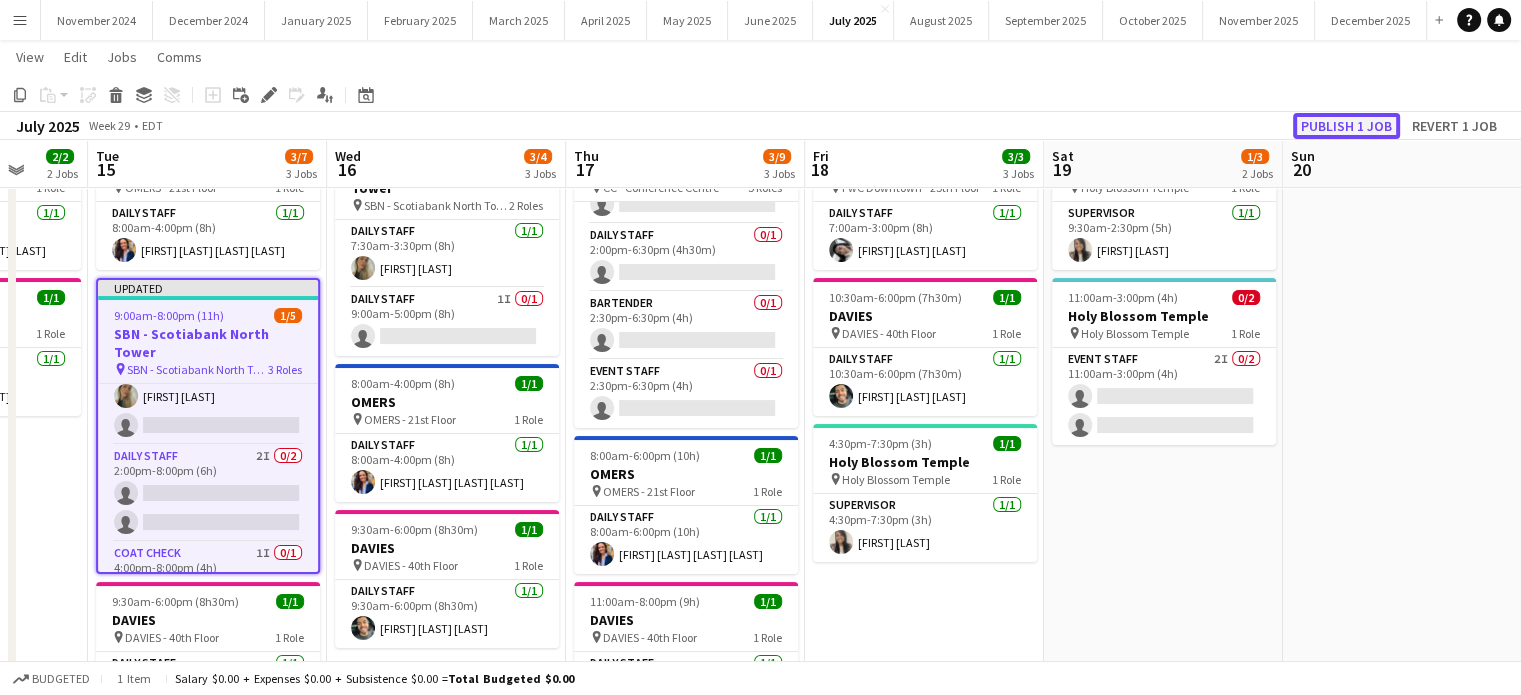 click on "Publish 1 job" 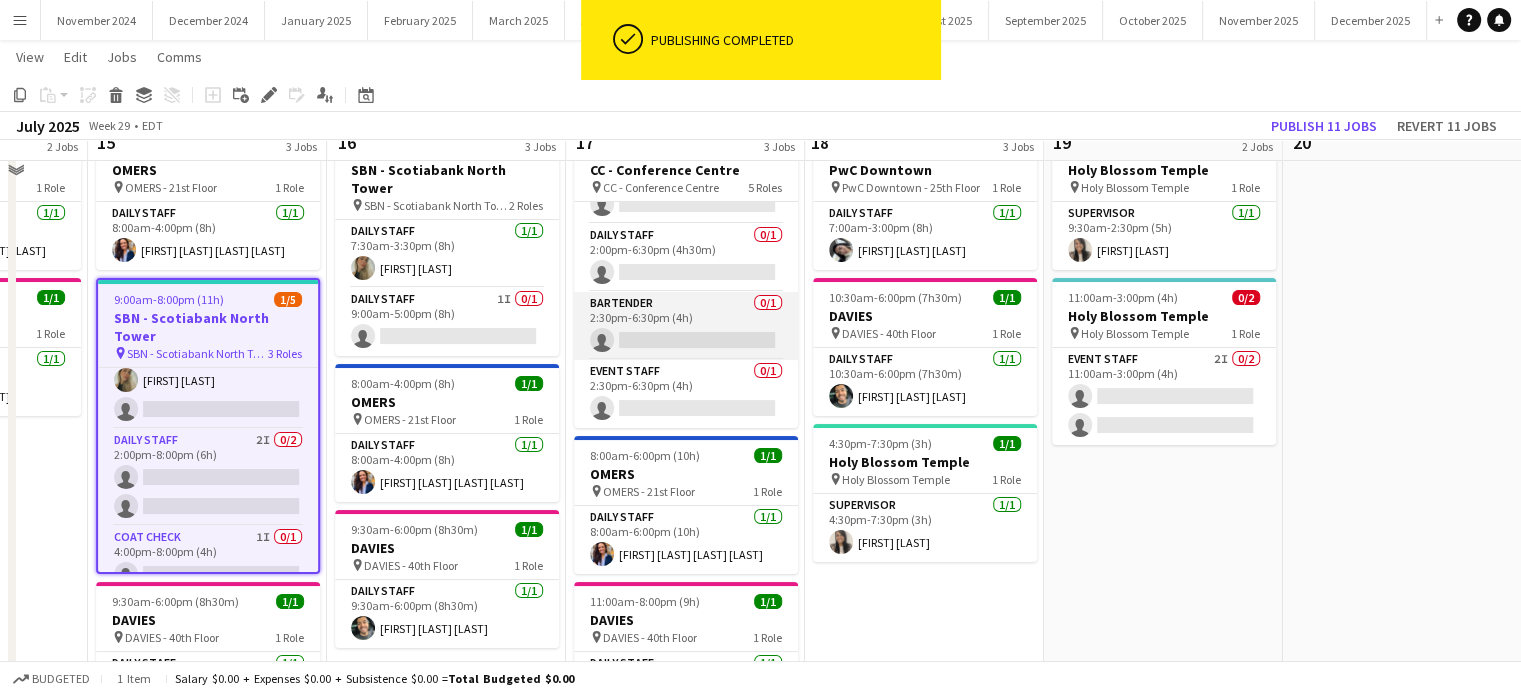 scroll, scrollTop: 0, scrollLeft: 0, axis: both 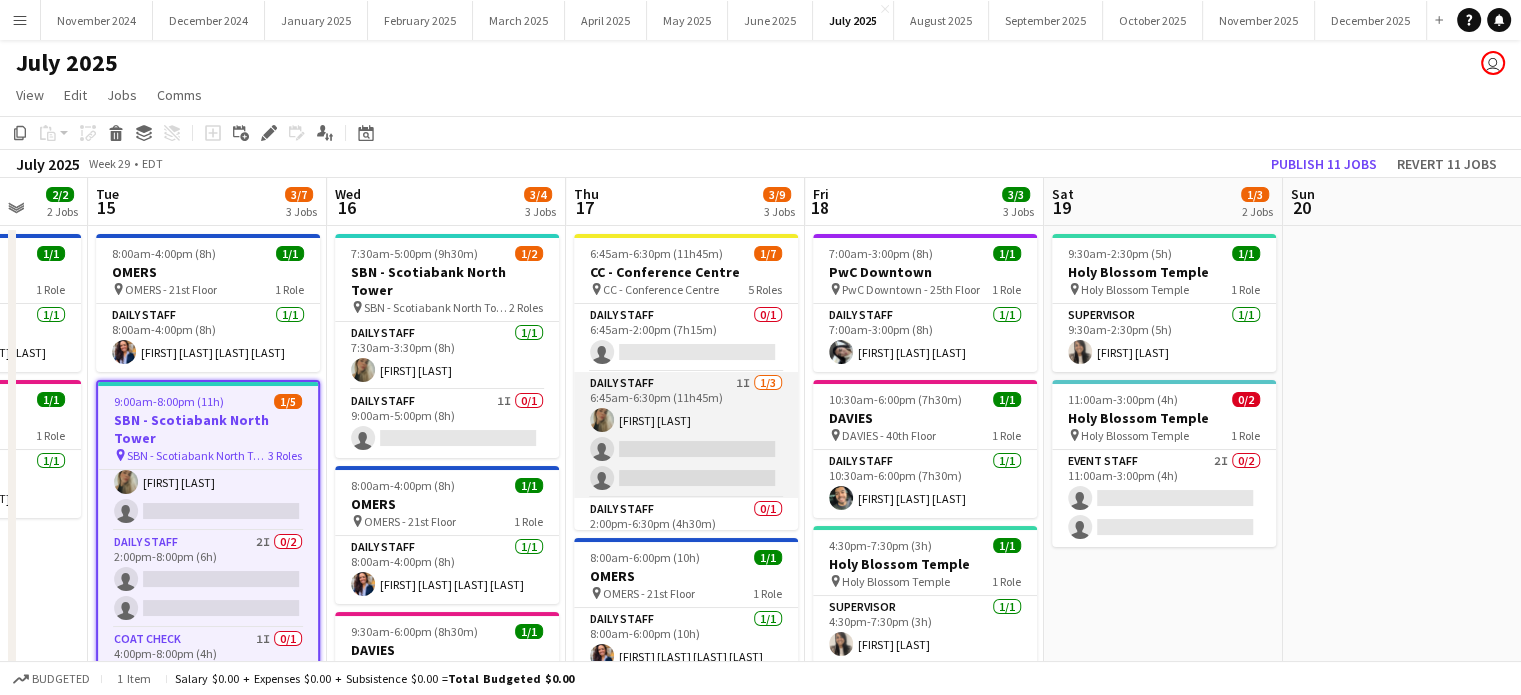 click on "Daily Staff   1I   1/3   6:45am-6:30pm (11h45m)
[FIRST] [LAST]
single-neutral-actions
single-neutral-actions" at bounding box center [686, 435] 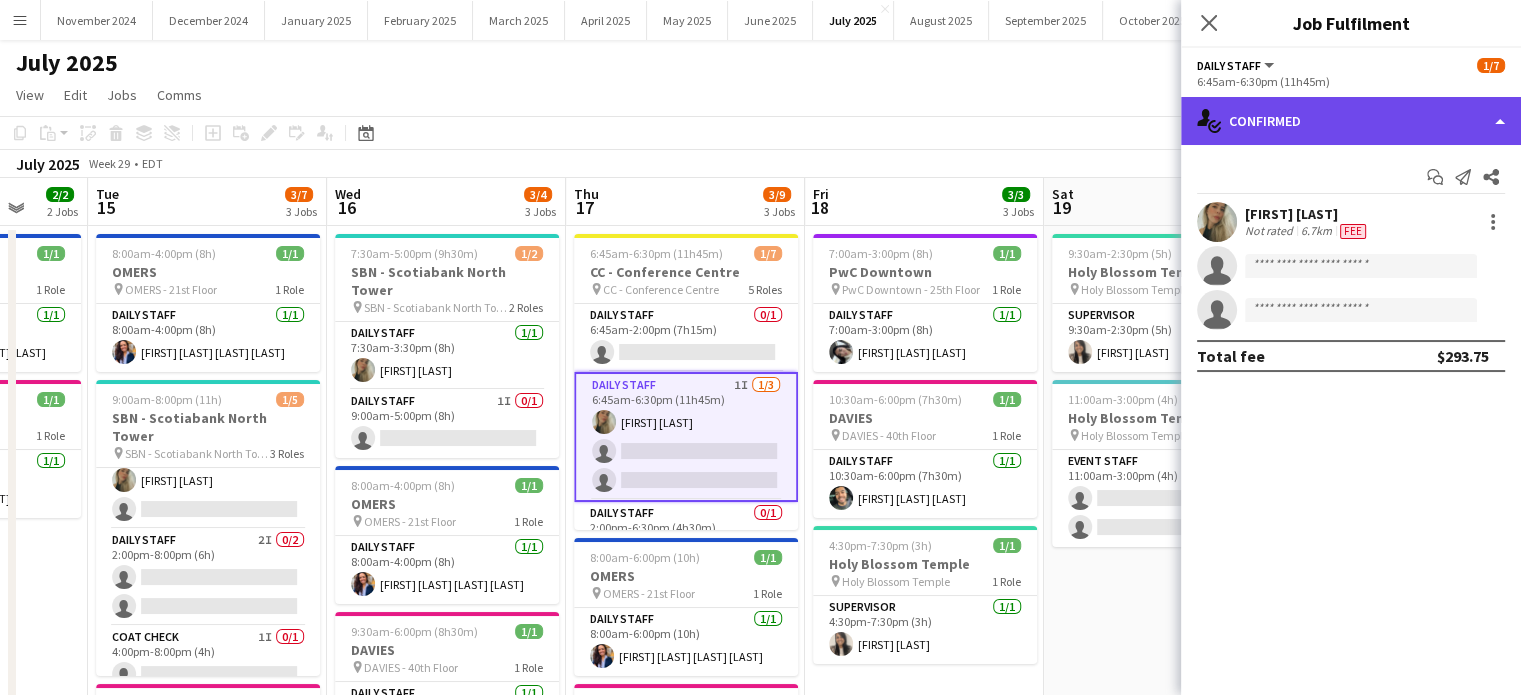 click on "single-neutral-actions-check-2
Confirmed" 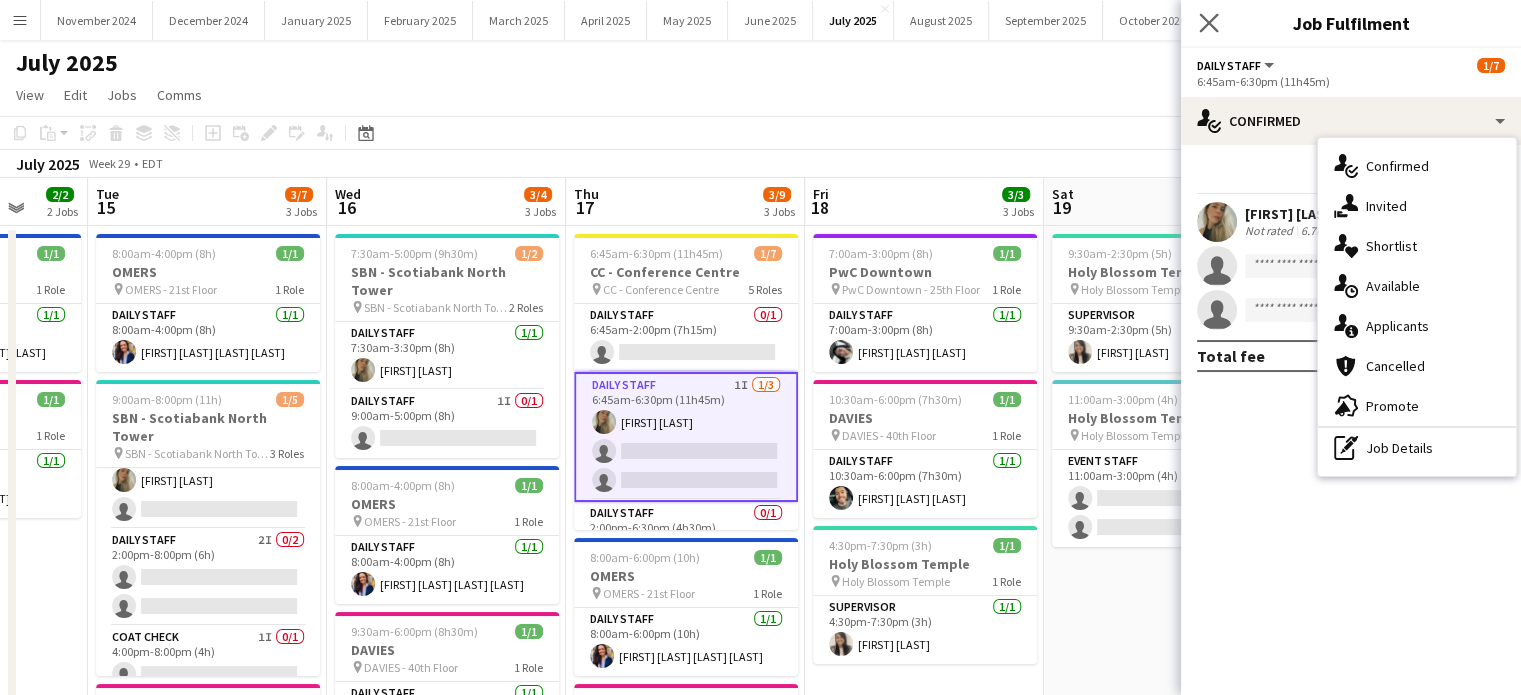 click on "Close pop-in" 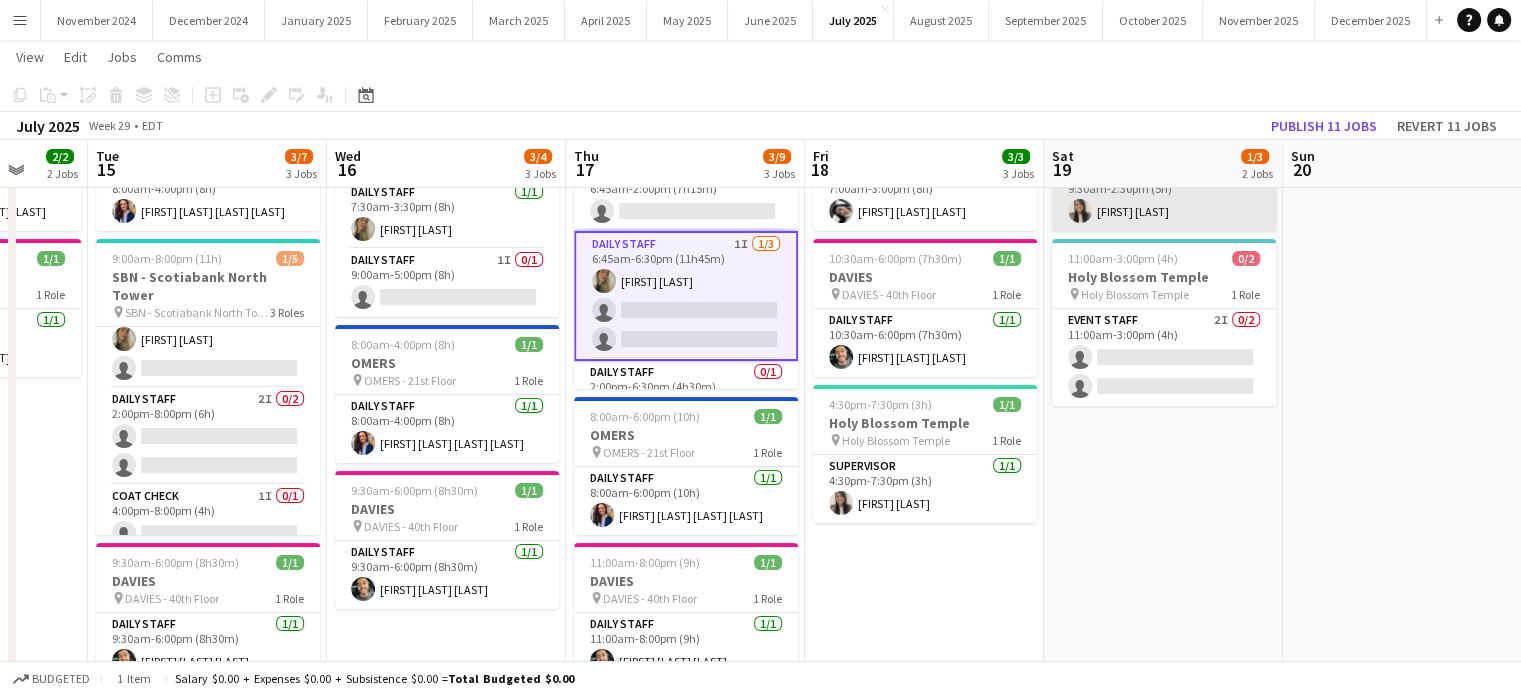 scroll, scrollTop: 200, scrollLeft: 0, axis: vertical 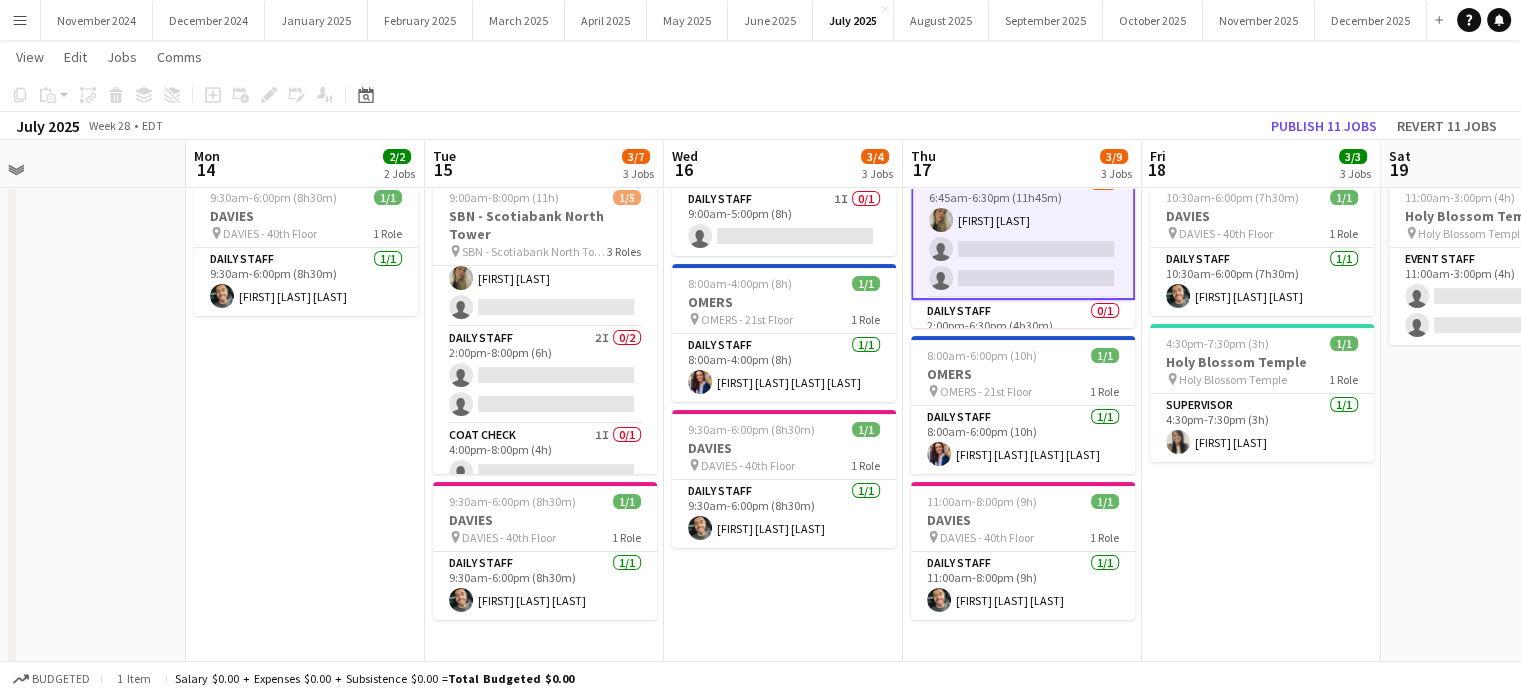 drag, startPoint x: 453, startPoint y: 555, endPoint x: 1029, endPoint y: 553, distance: 576.0035 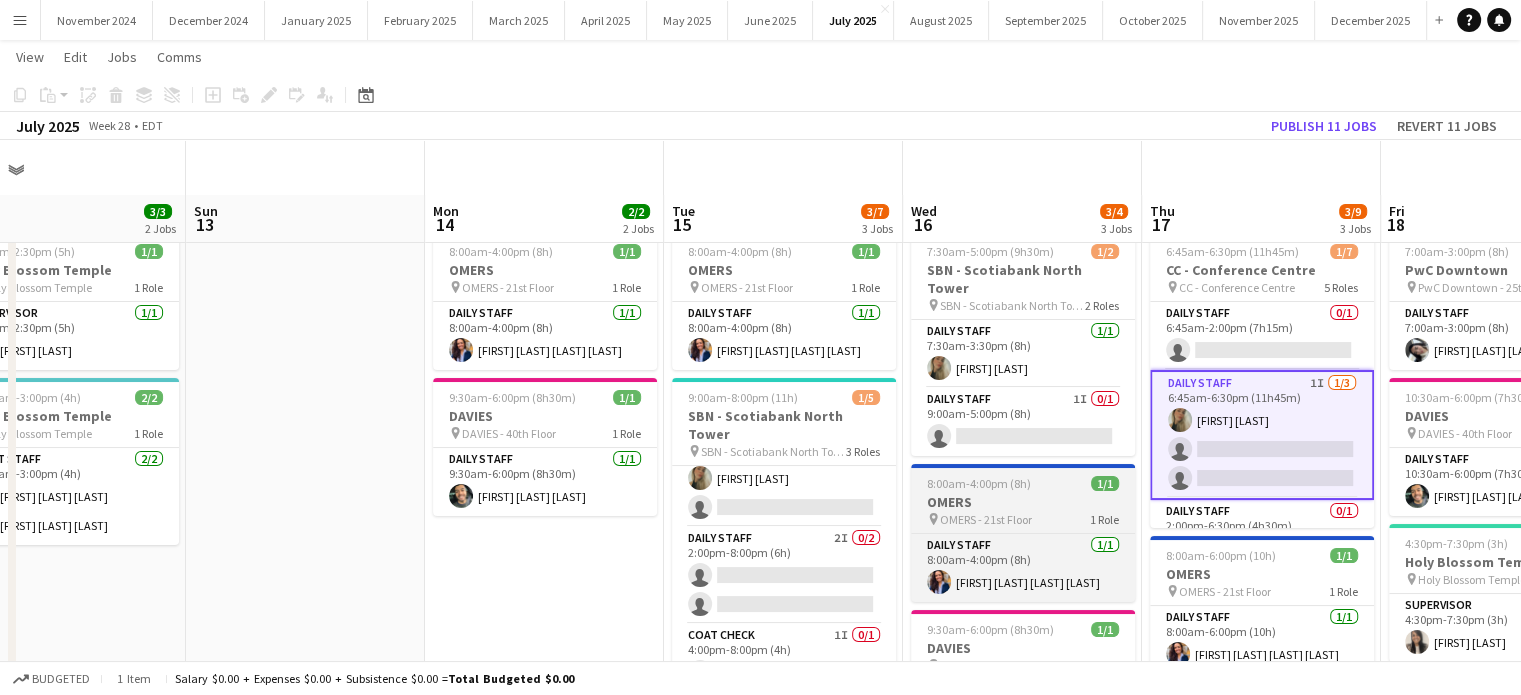 scroll, scrollTop: 100, scrollLeft: 0, axis: vertical 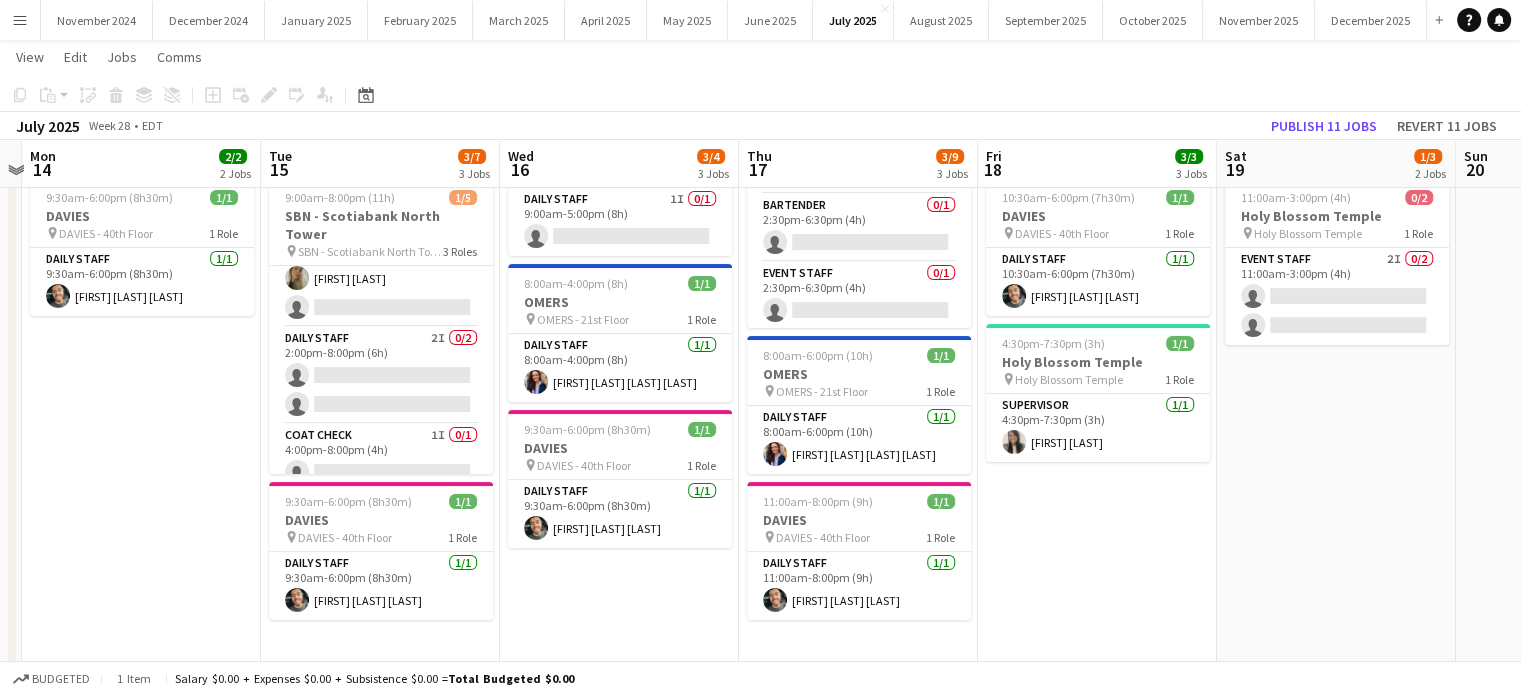 drag, startPoint x: 1206, startPoint y: 551, endPoint x: 1041, endPoint y: 548, distance: 165.02727 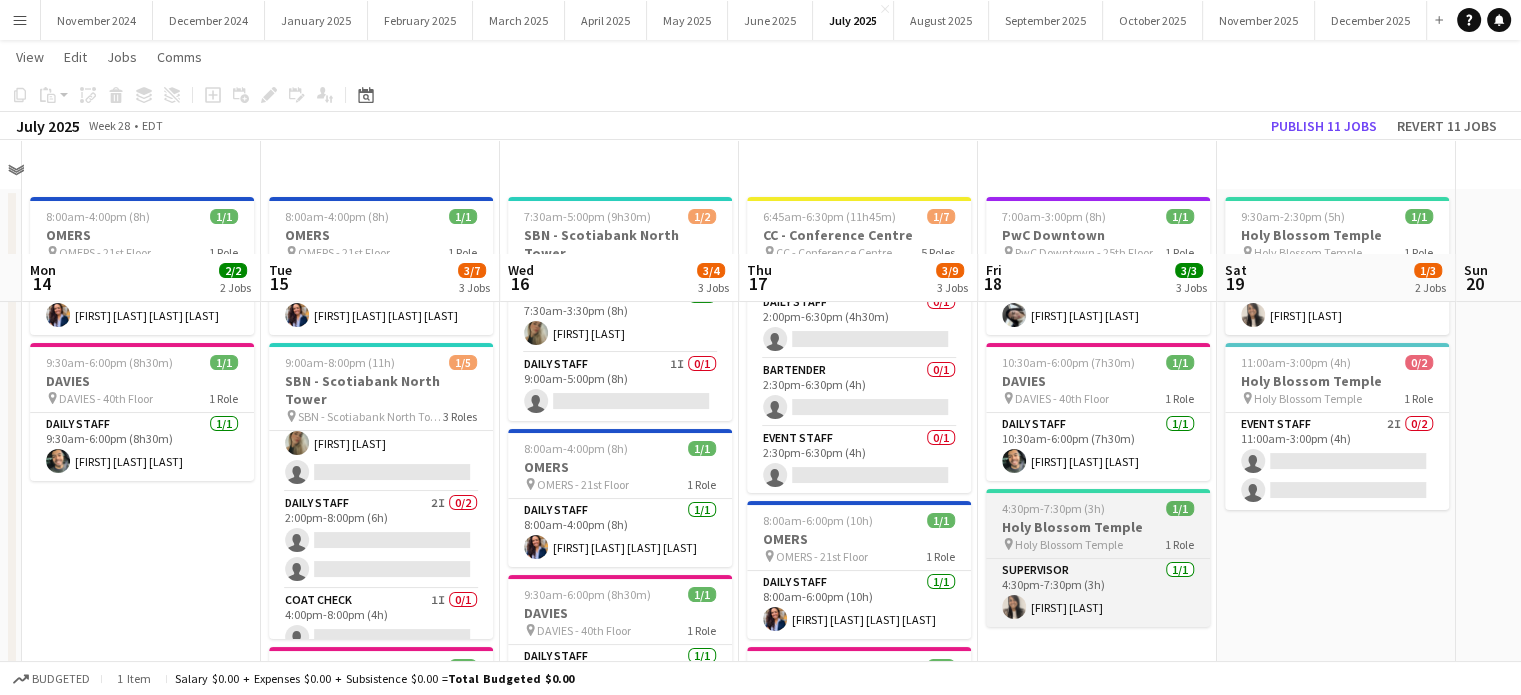 scroll, scrollTop: 0, scrollLeft: 0, axis: both 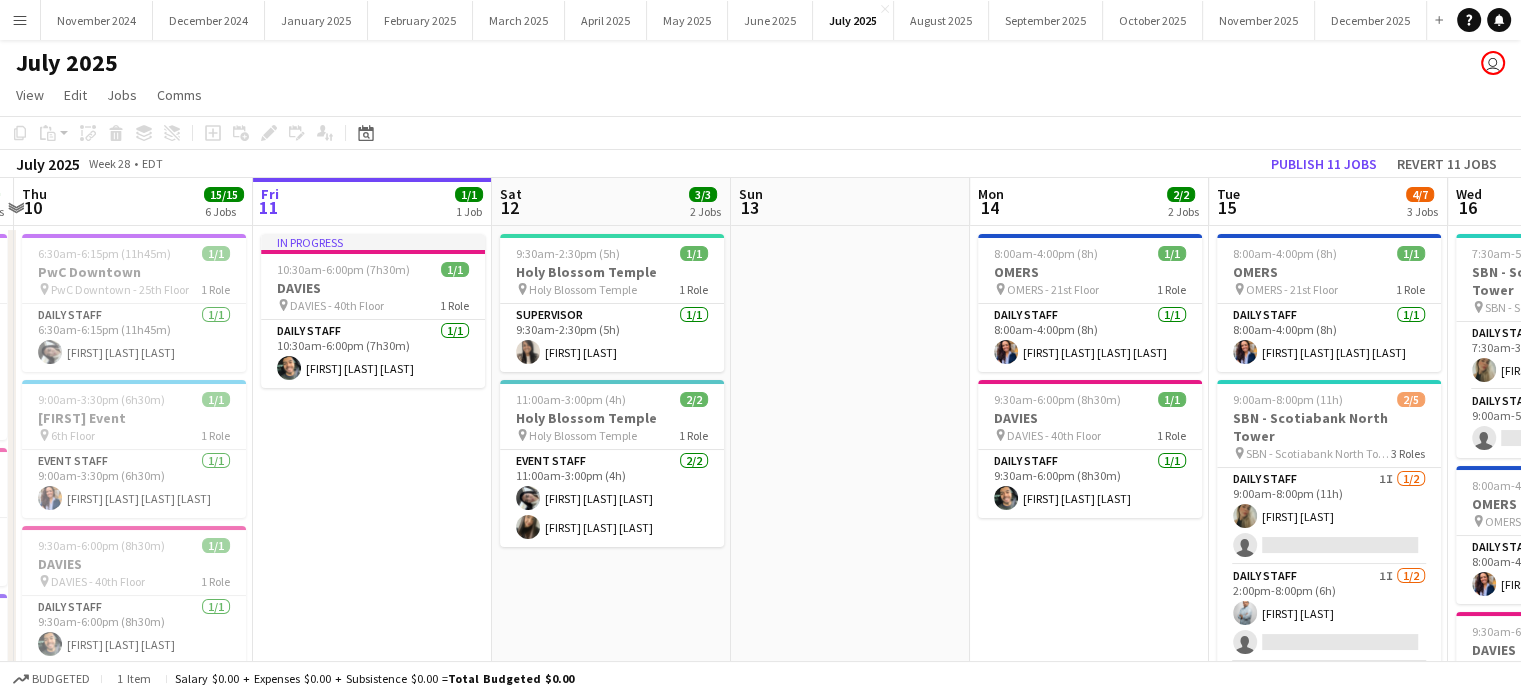 drag, startPoint x: 394, startPoint y: 363, endPoint x: 1342, endPoint y: 364, distance: 948.00055 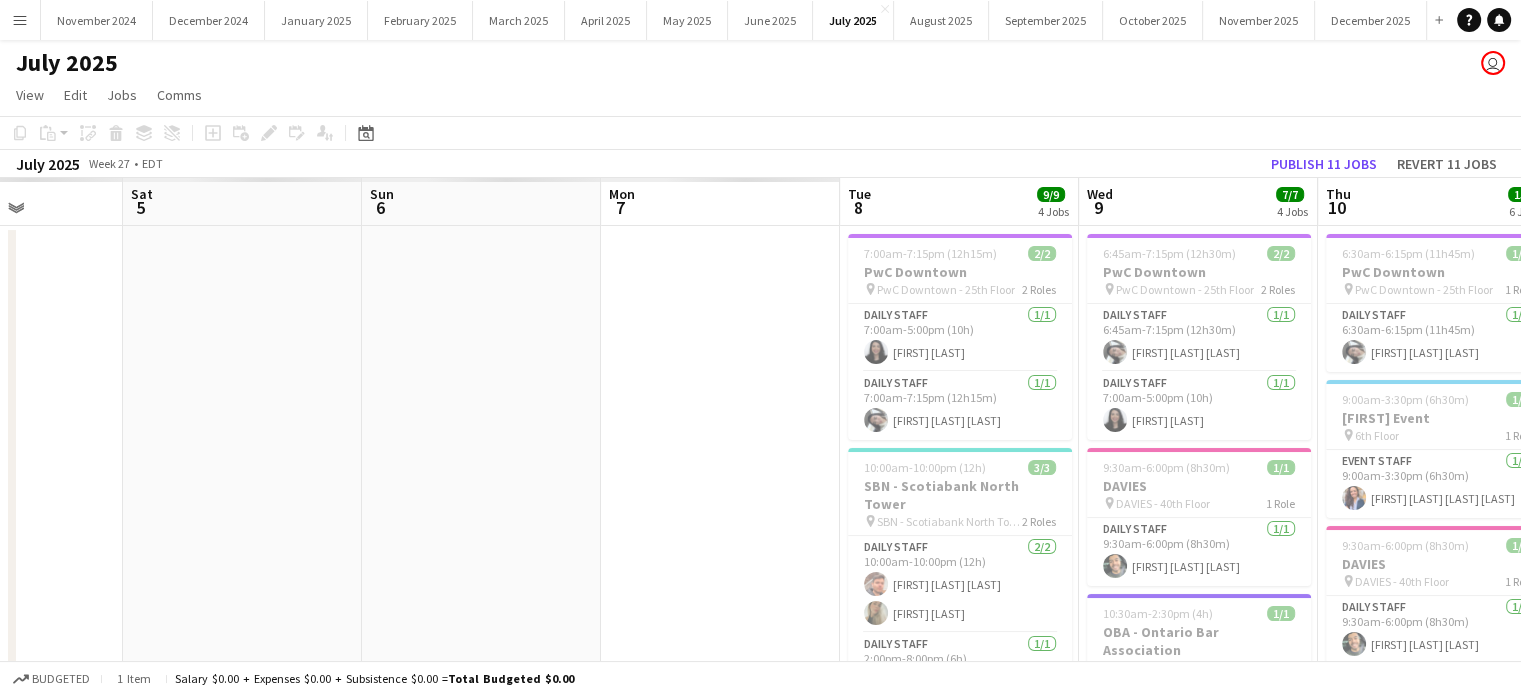 scroll, scrollTop: 0, scrollLeft: 584, axis: horizontal 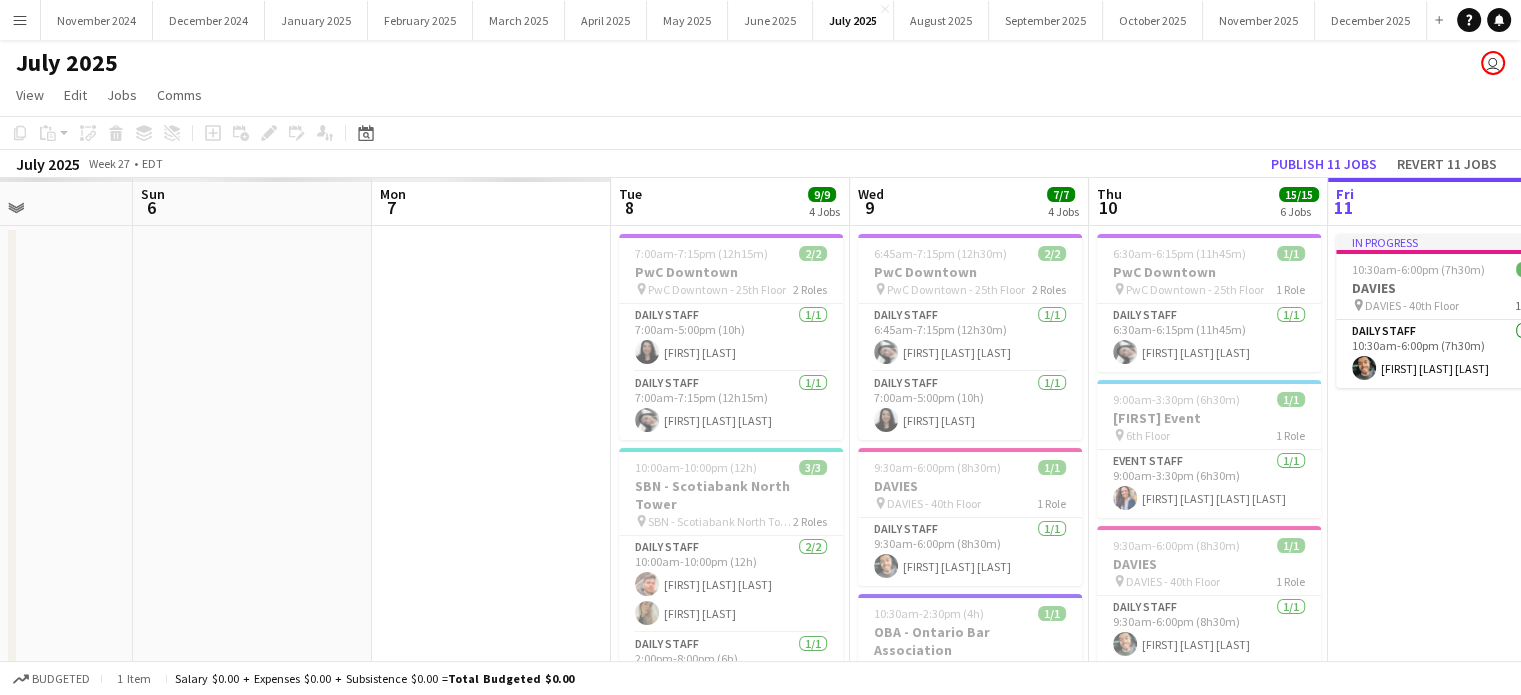 drag, startPoint x: 418, startPoint y: 525, endPoint x: 1535, endPoint y: 497, distance: 1117.3508 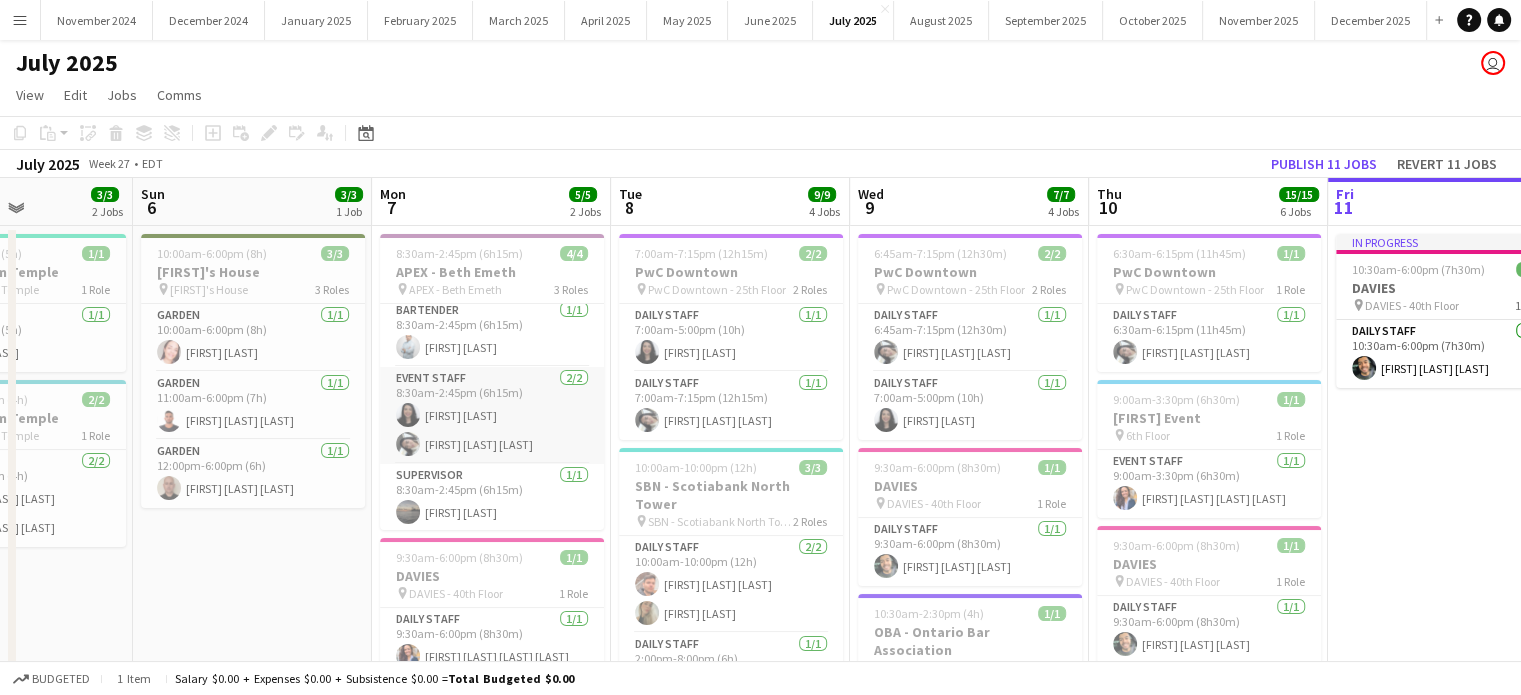 scroll, scrollTop: 6, scrollLeft: 0, axis: vertical 